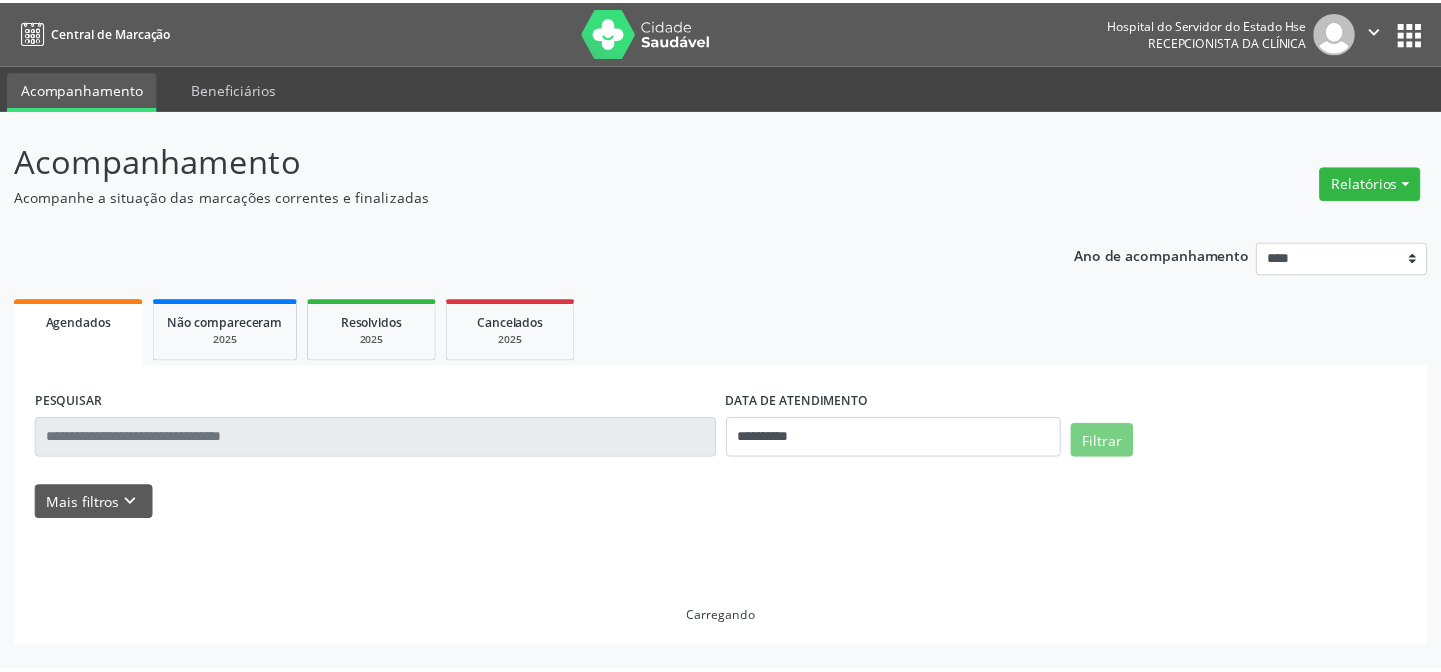 scroll, scrollTop: 0, scrollLeft: 0, axis: both 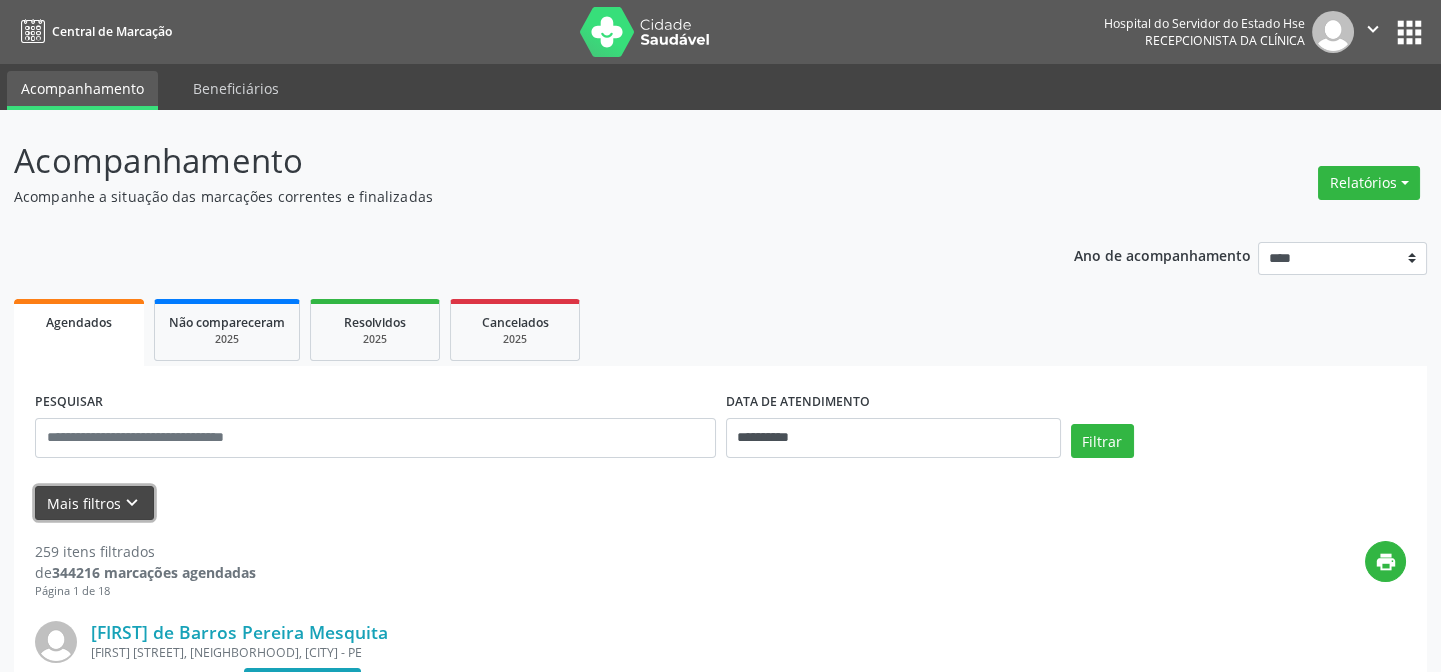 click on "keyboard_arrow_down" at bounding box center [132, 503] 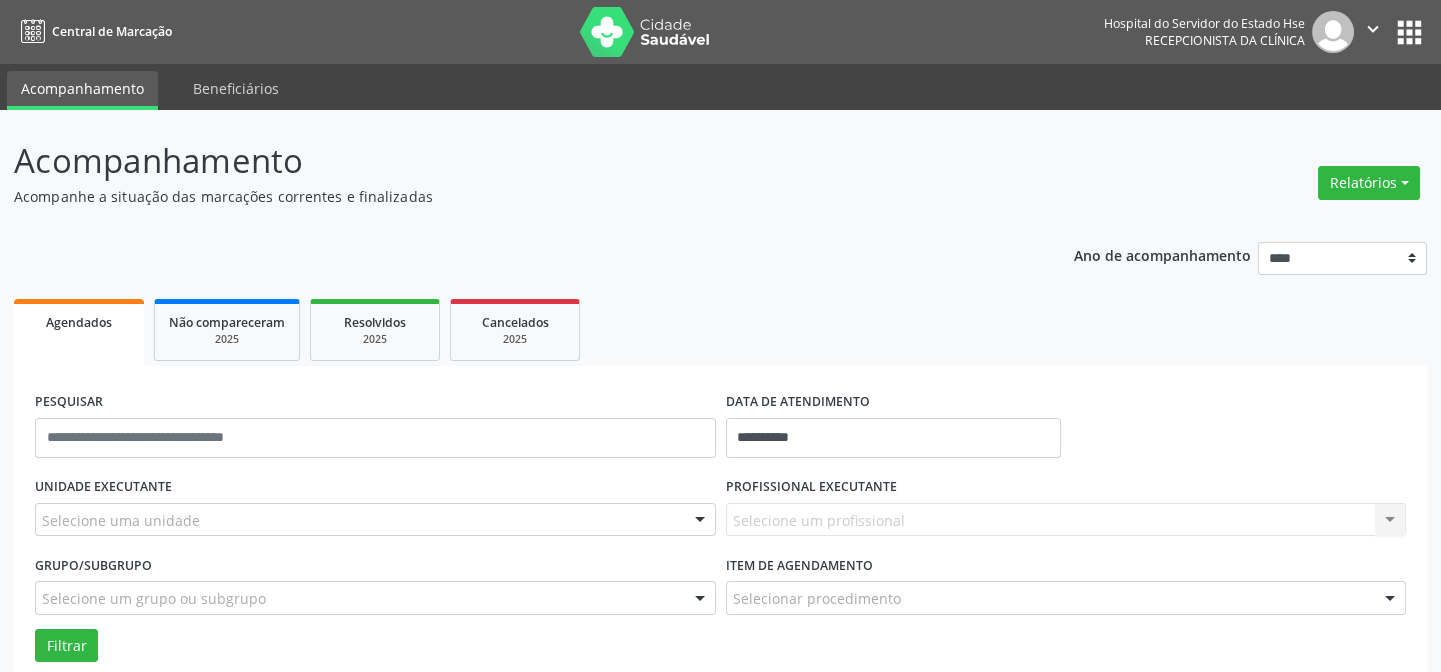 click on "Selecione uma unidade" at bounding box center (375, 520) 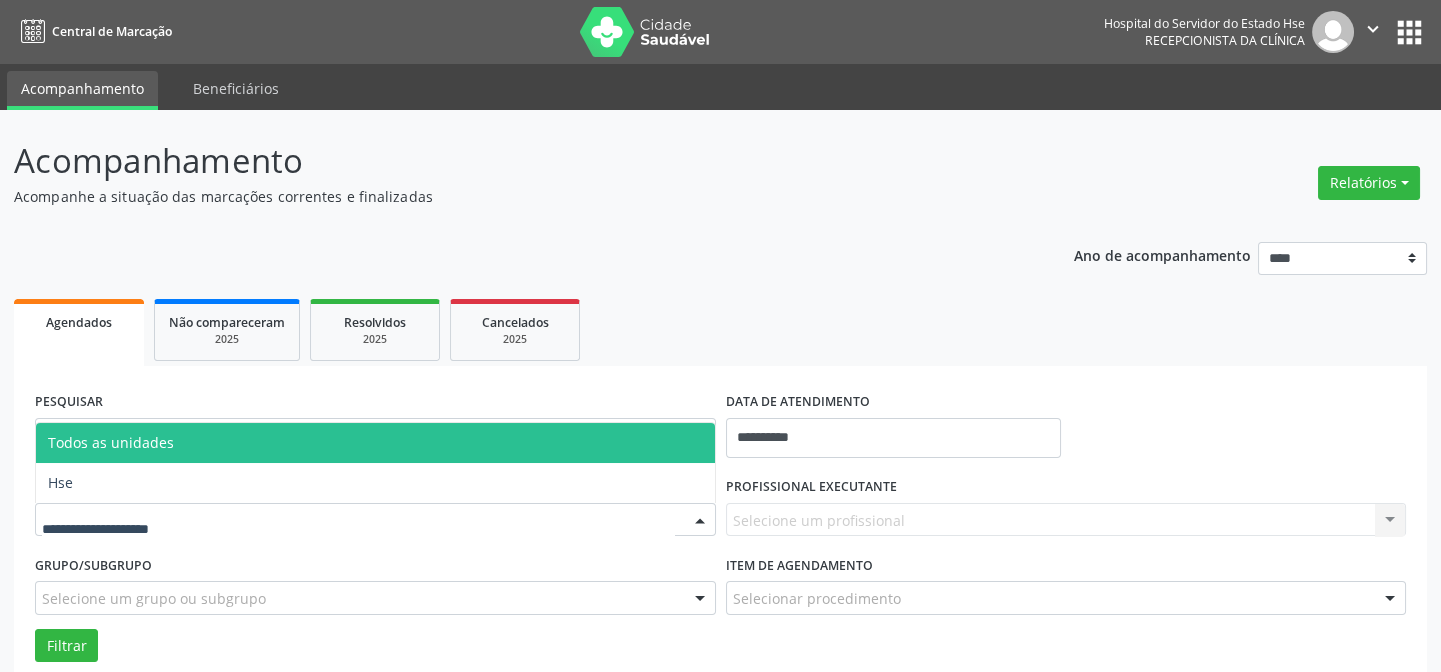 click on "Hse" at bounding box center [375, 483] 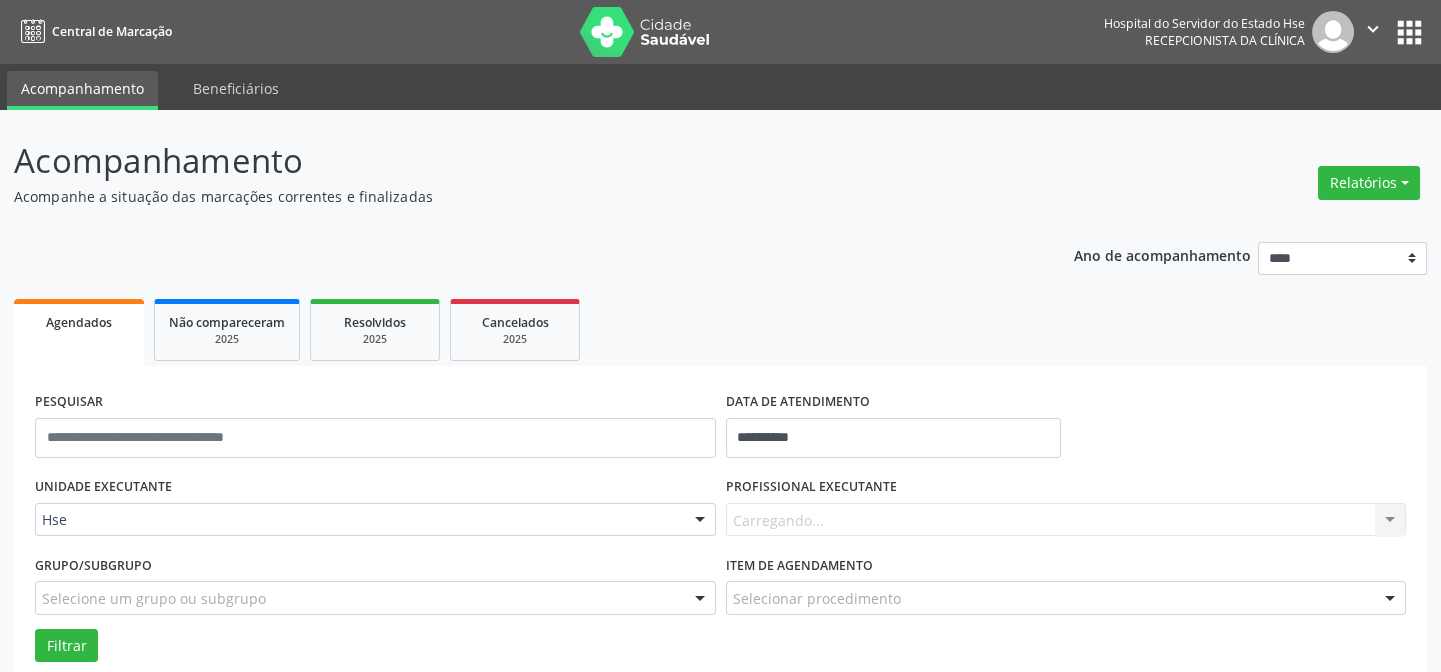 click on "Carregando...
Nenhum resultado encontrado para: "   "
Não há nenhuma opção para ser exibida." at bounding box center (1066, 520) 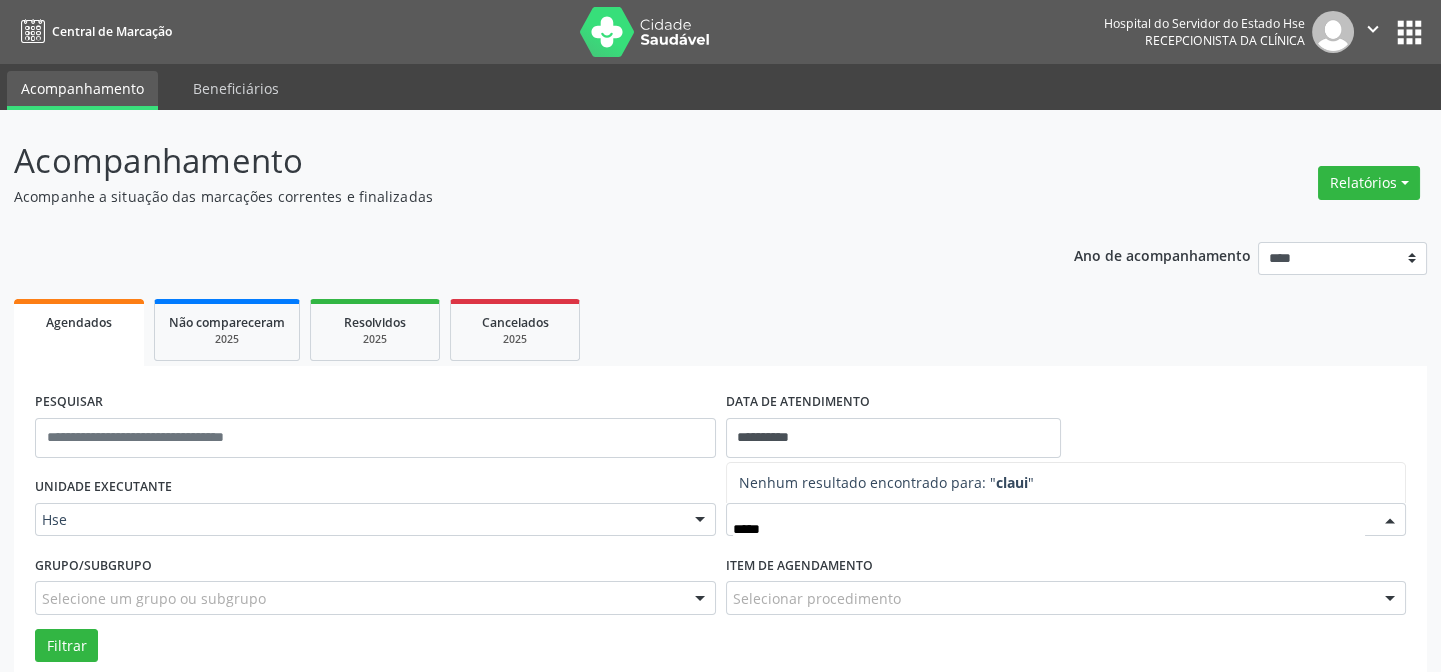 type on "****" 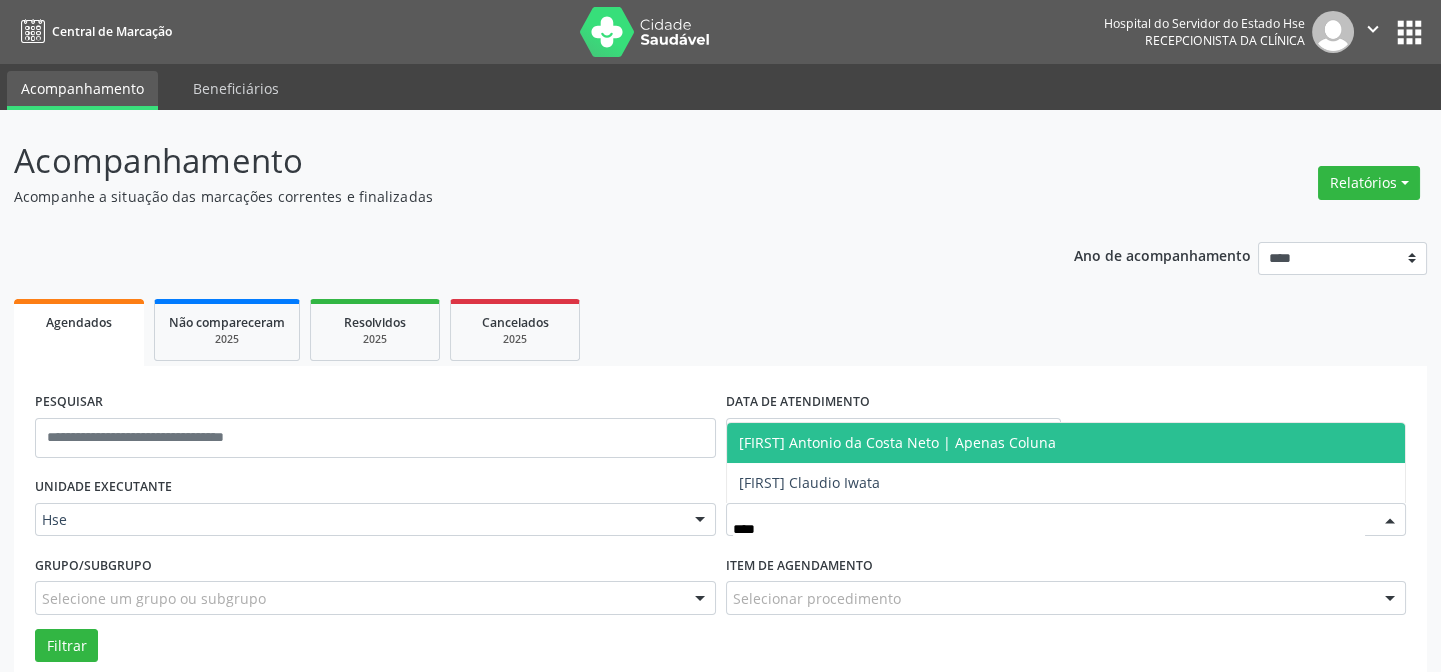 click on "[FIRST] Antonio da Costa Neto | Apenas Coluna" at bounding box center (897, 442) 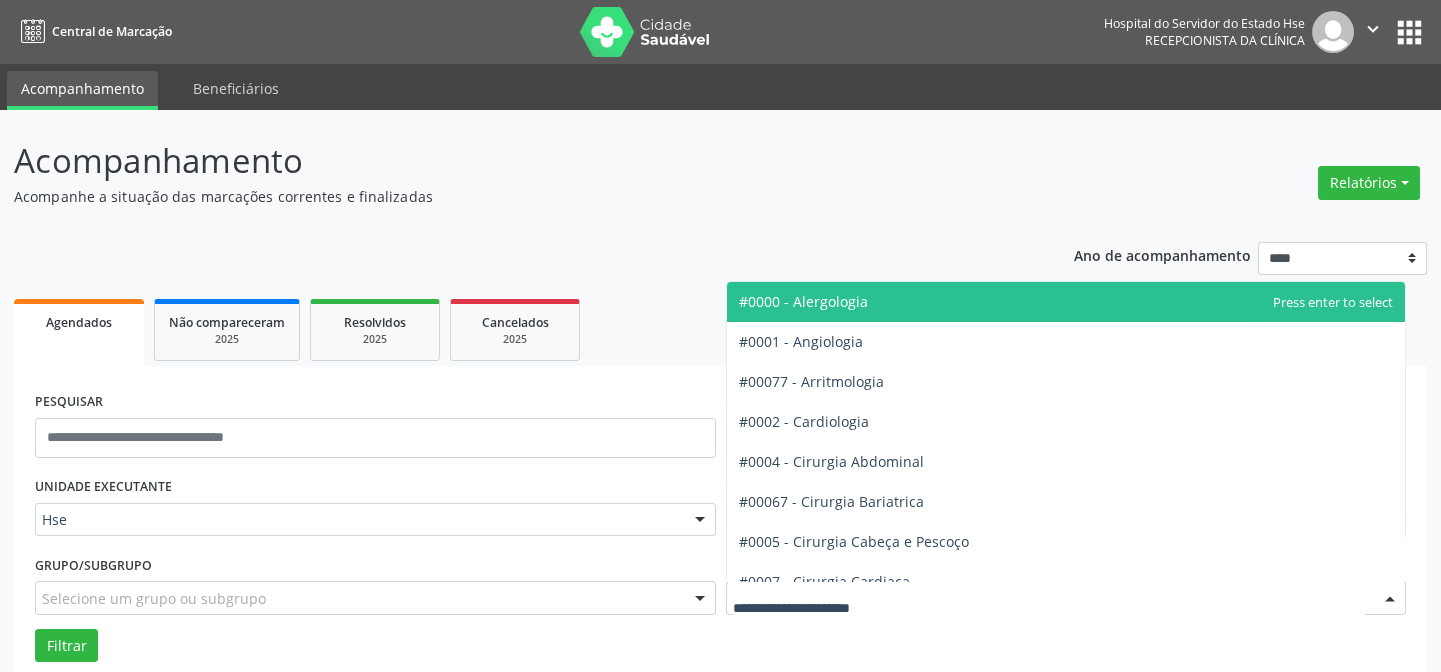 click at bounding box center [1066, 598] 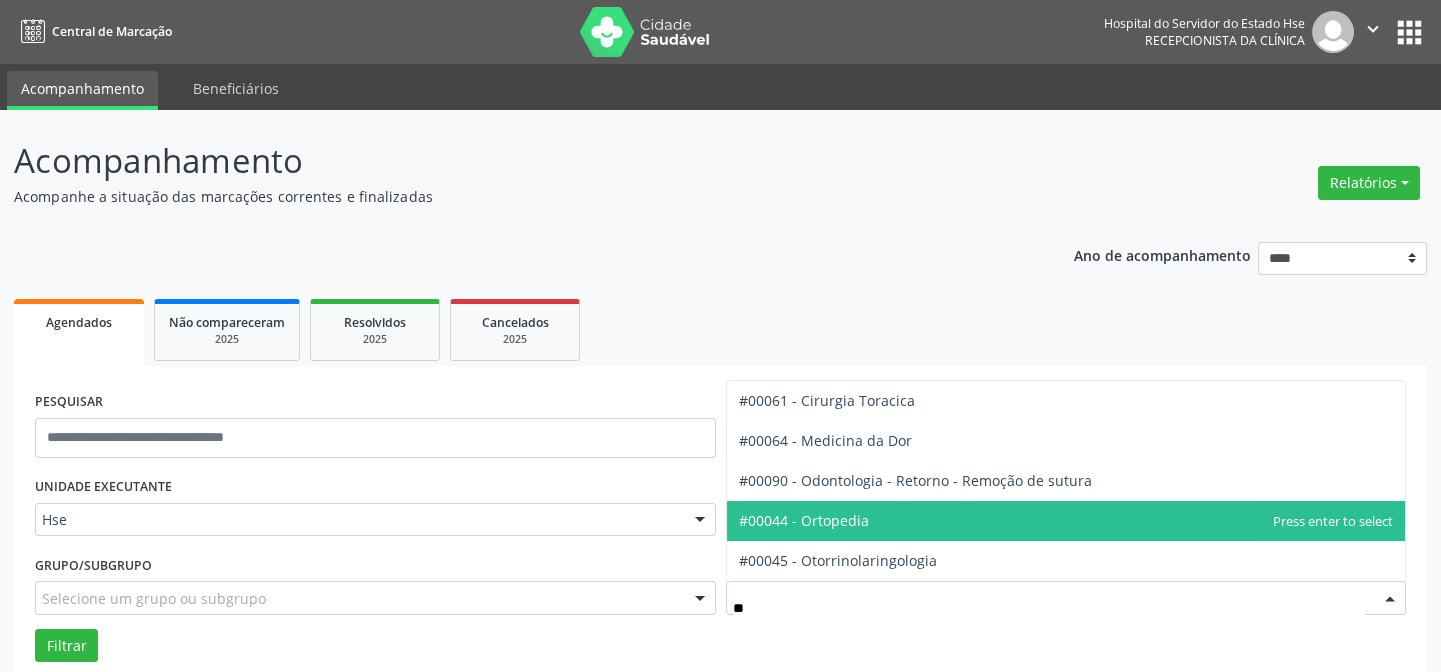 scroll, scrollTop: 0, scrollLeft: 0, axis: both 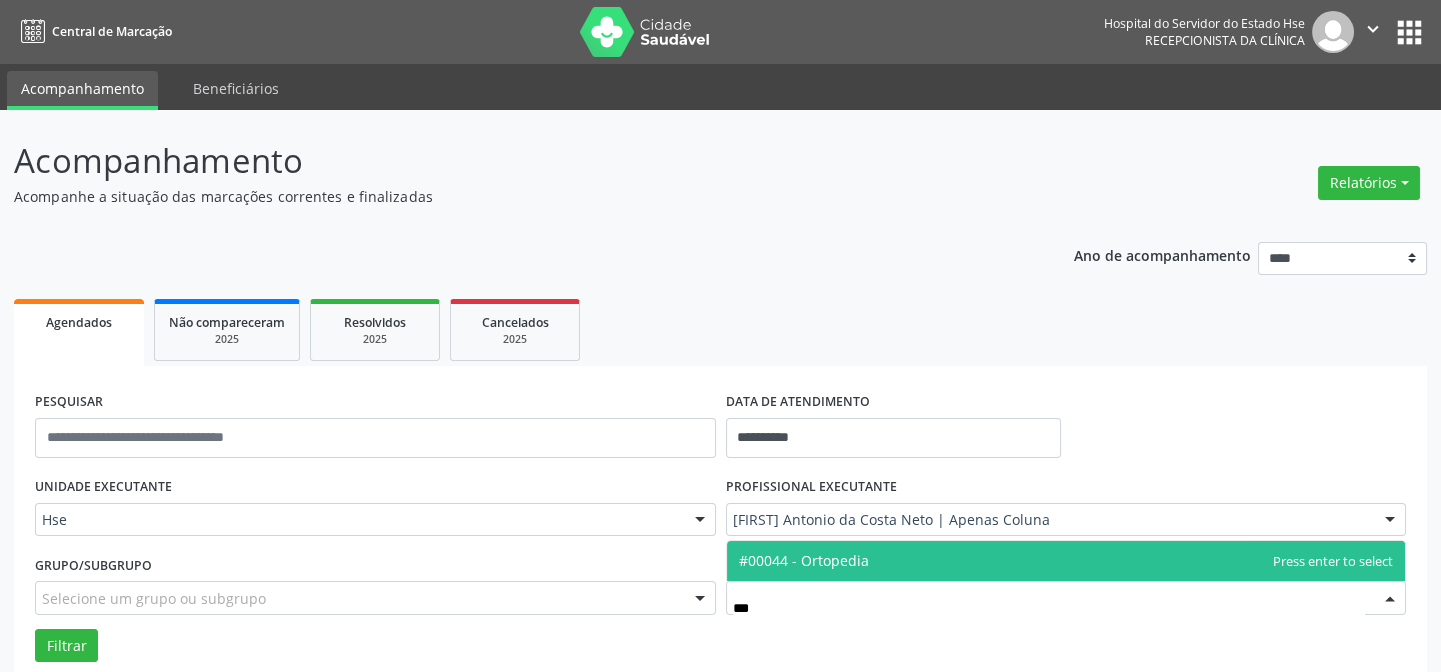 click on "#00044 - Ortopedia" at bounding box center (1066, 561) 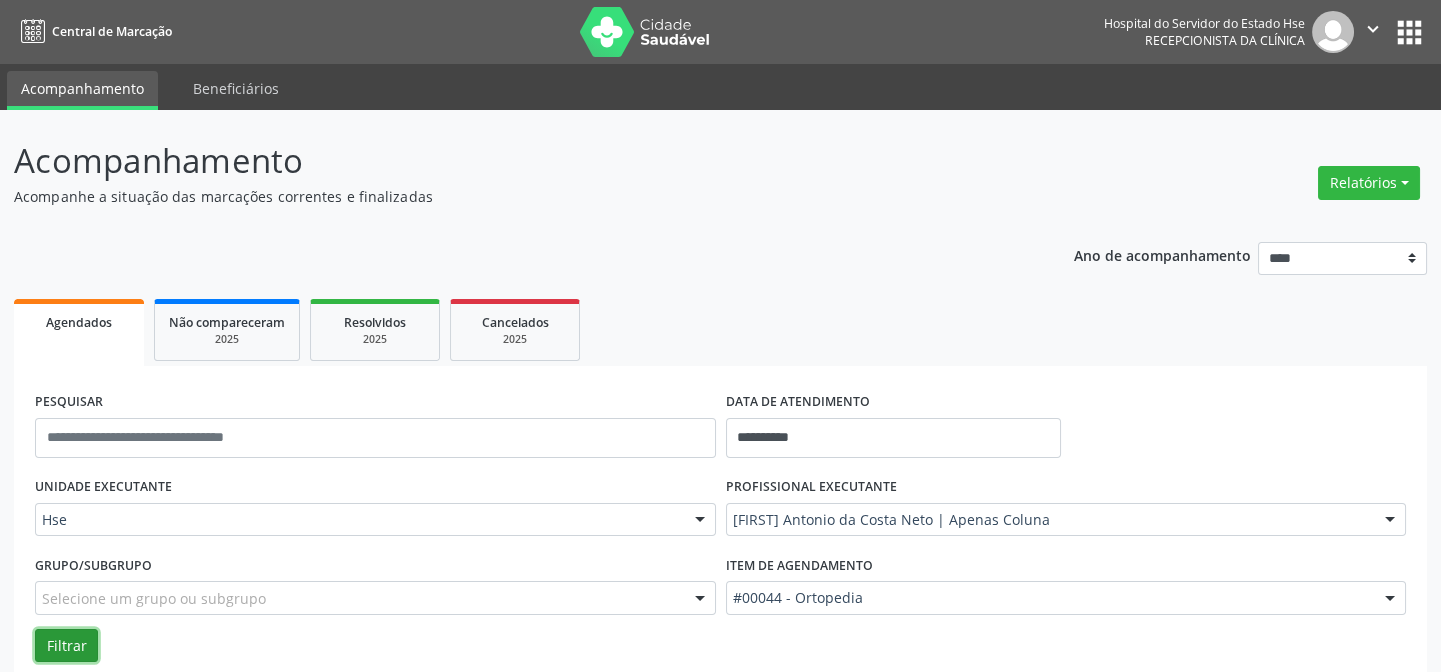 click on "Filtrar" at bounding box center (66, 646) 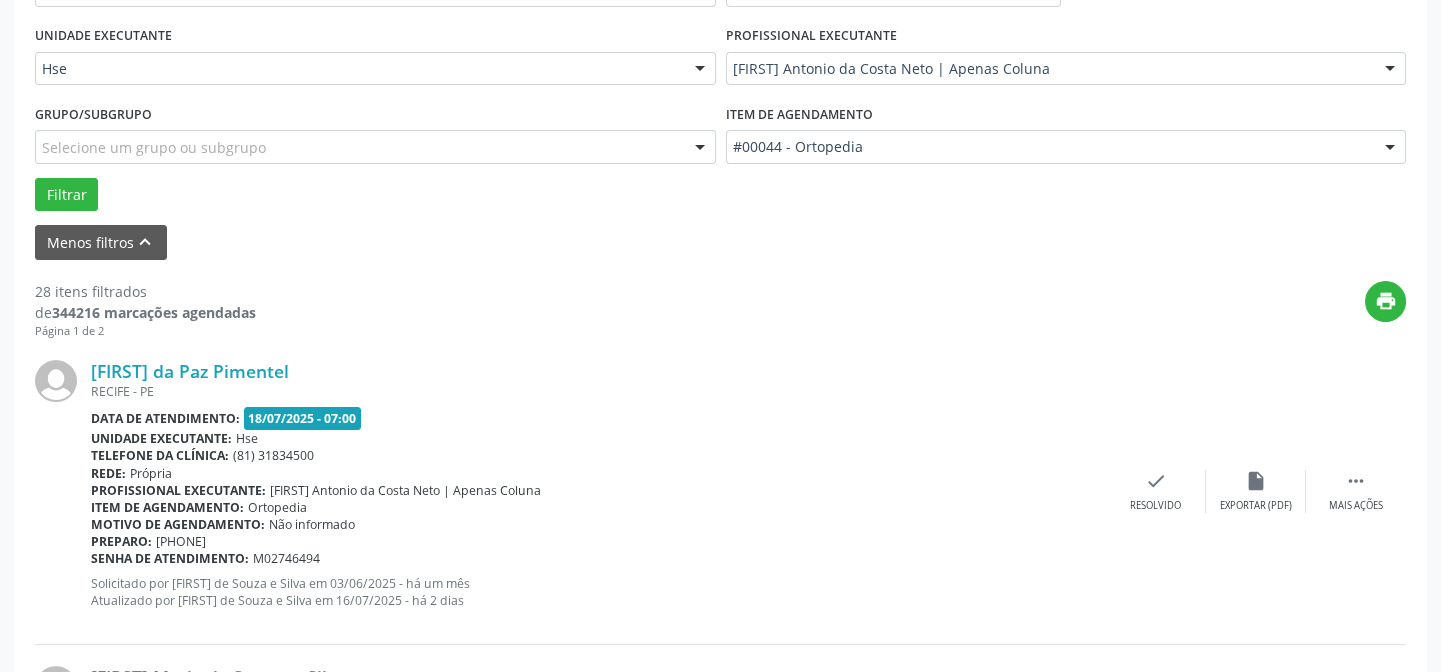 scroll, scrollTop: 454, scrollLeft: 0, axis: vertical 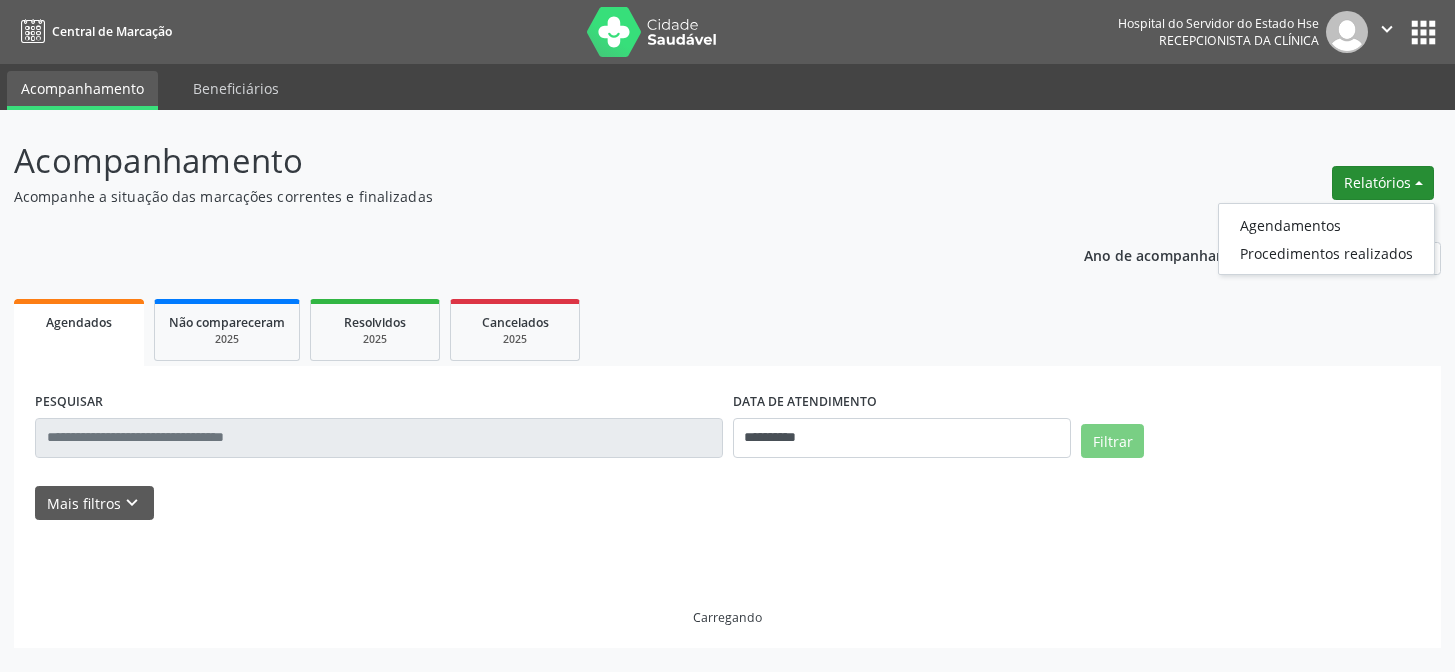click on "Agendamentos" at bounding box center [1326, 225] 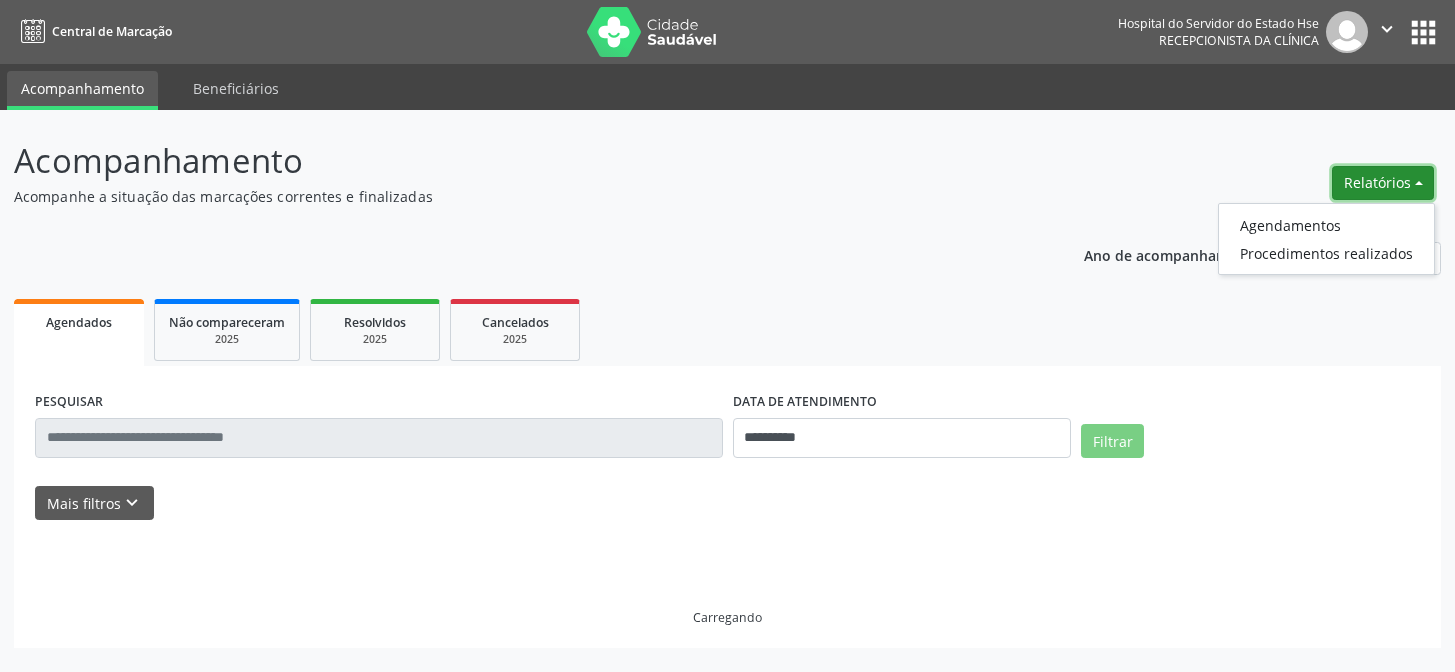 scroll, scrollTop: 0, scrollLeft: 0, axis: both 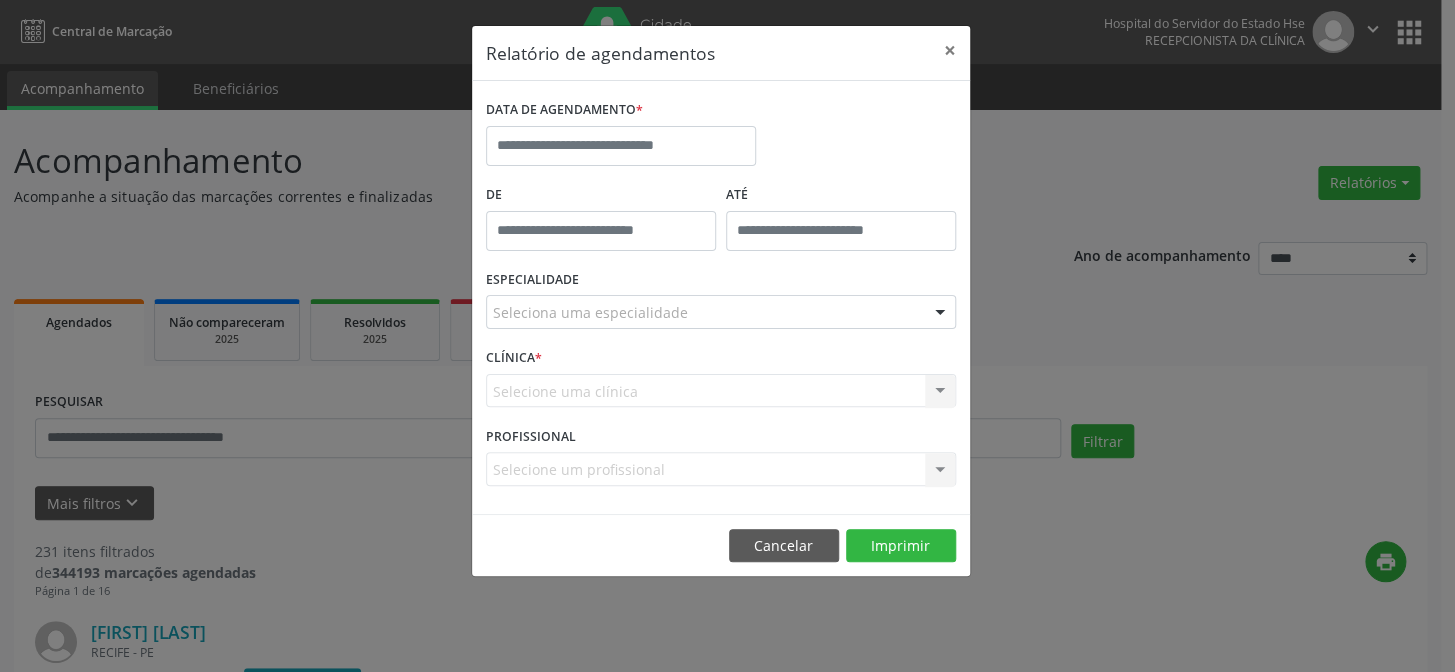 drag, startPoint x: 565, startPoint y: 121, endPoint x: 570, endPoint y: 143, distance: 22.561028 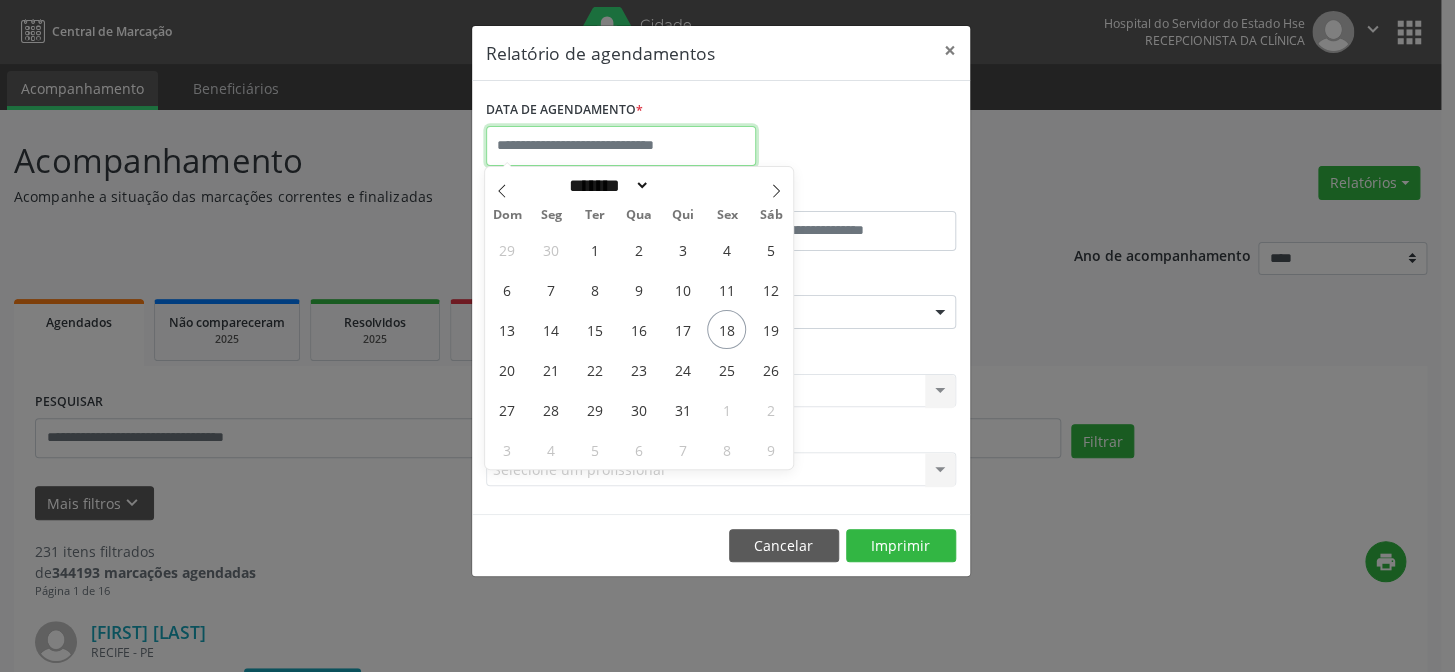 click at bounding box center (621, 146) 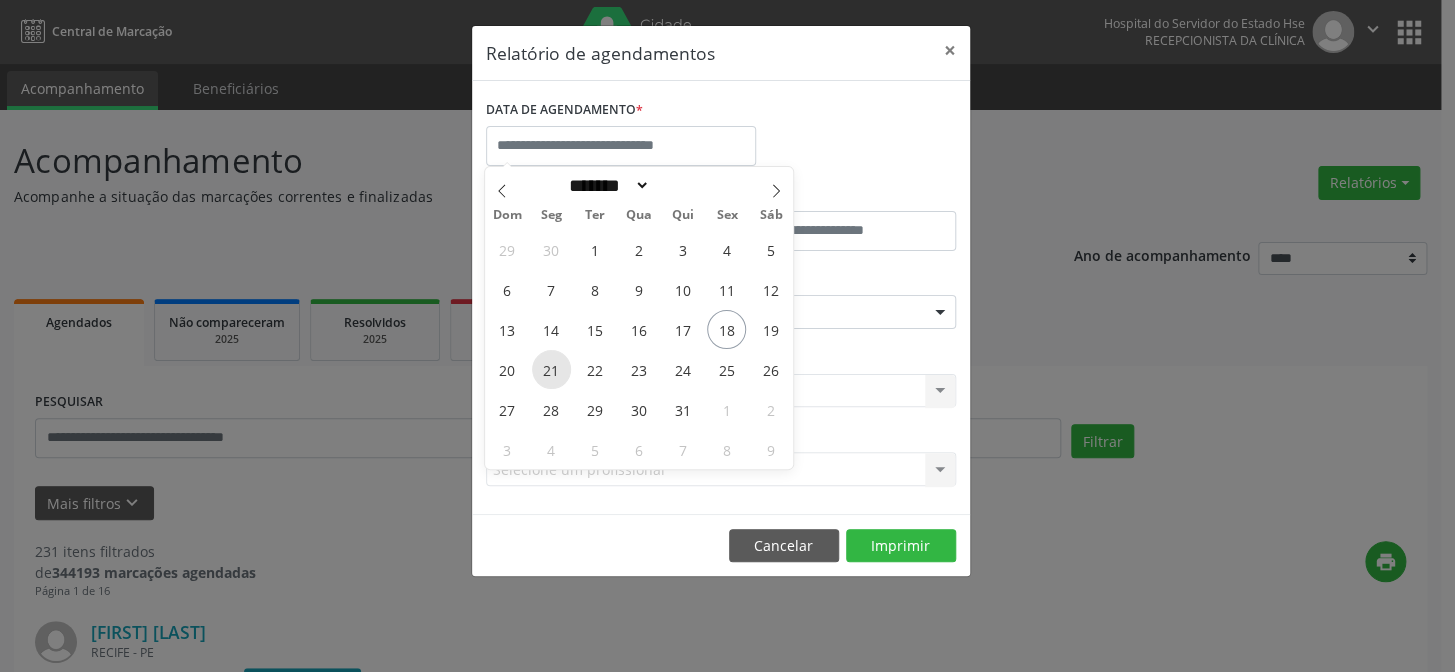 click on "21" at bounding box center (551, 369) 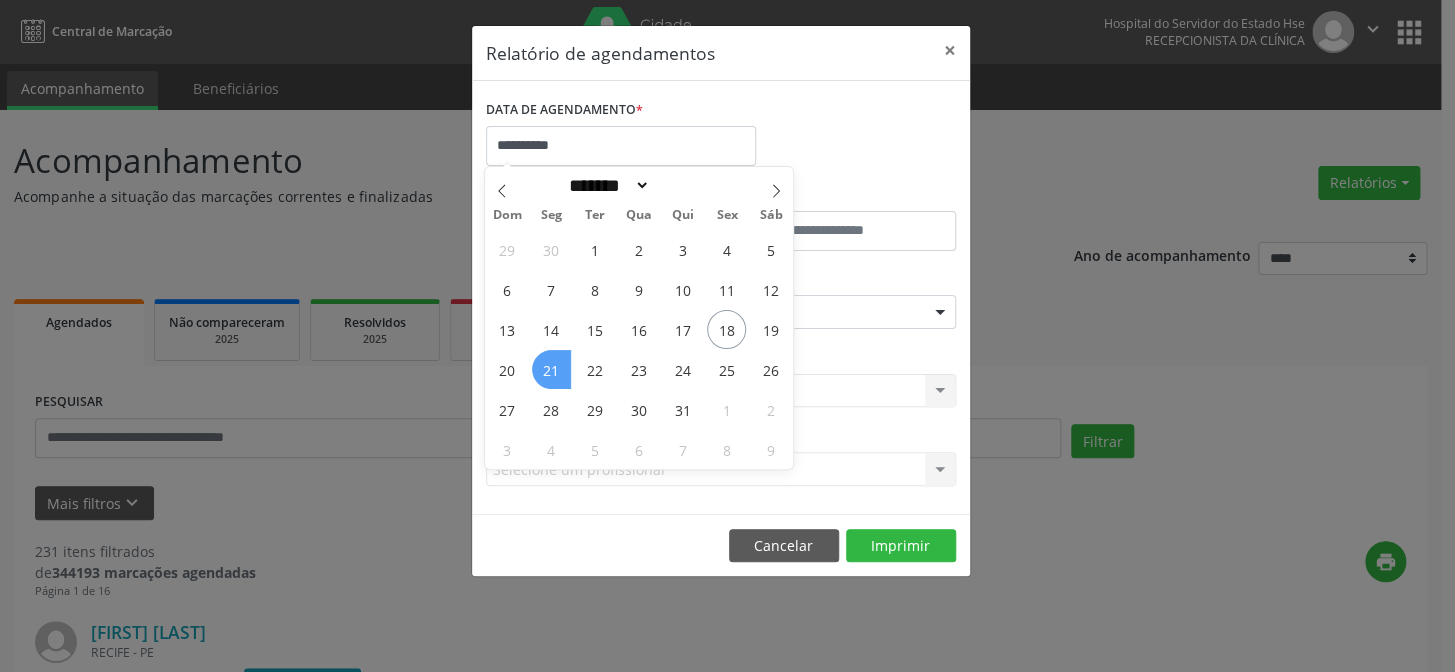 click on "21" at bounding box center [551, 369] 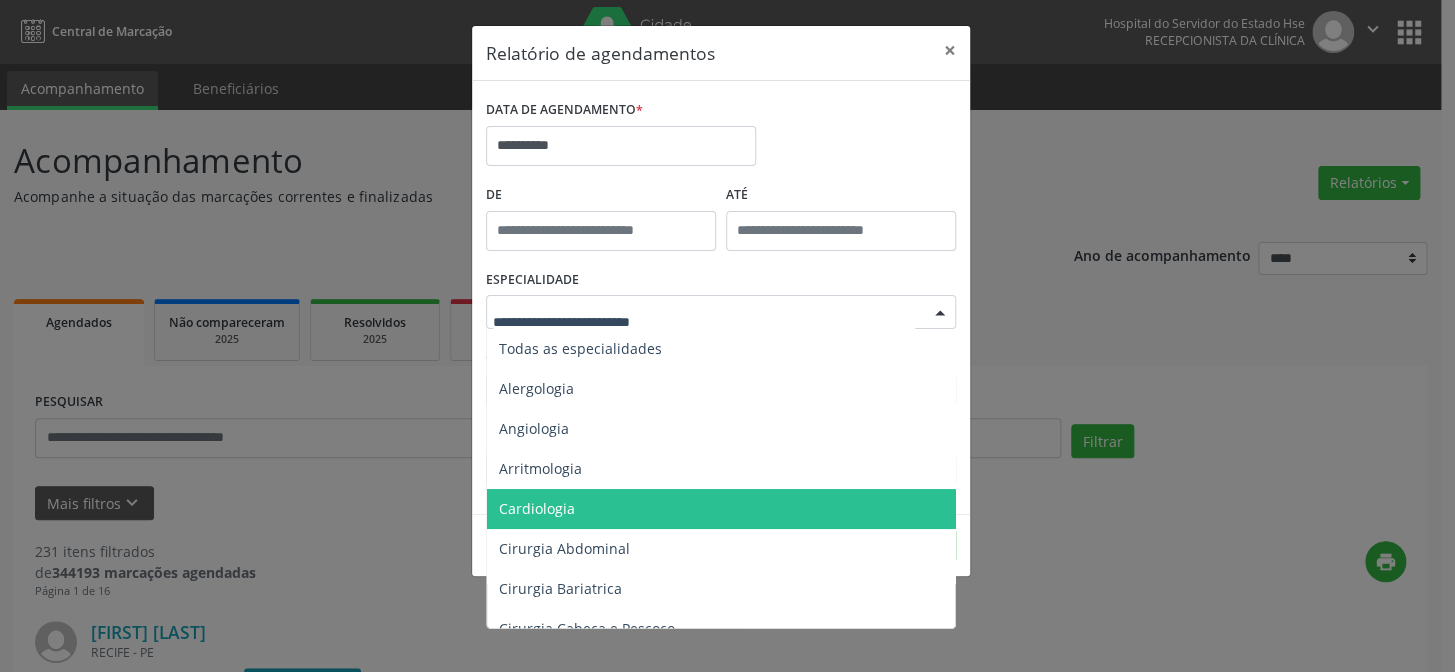 click on "Cardiologia" at bounding box center (722, 509) 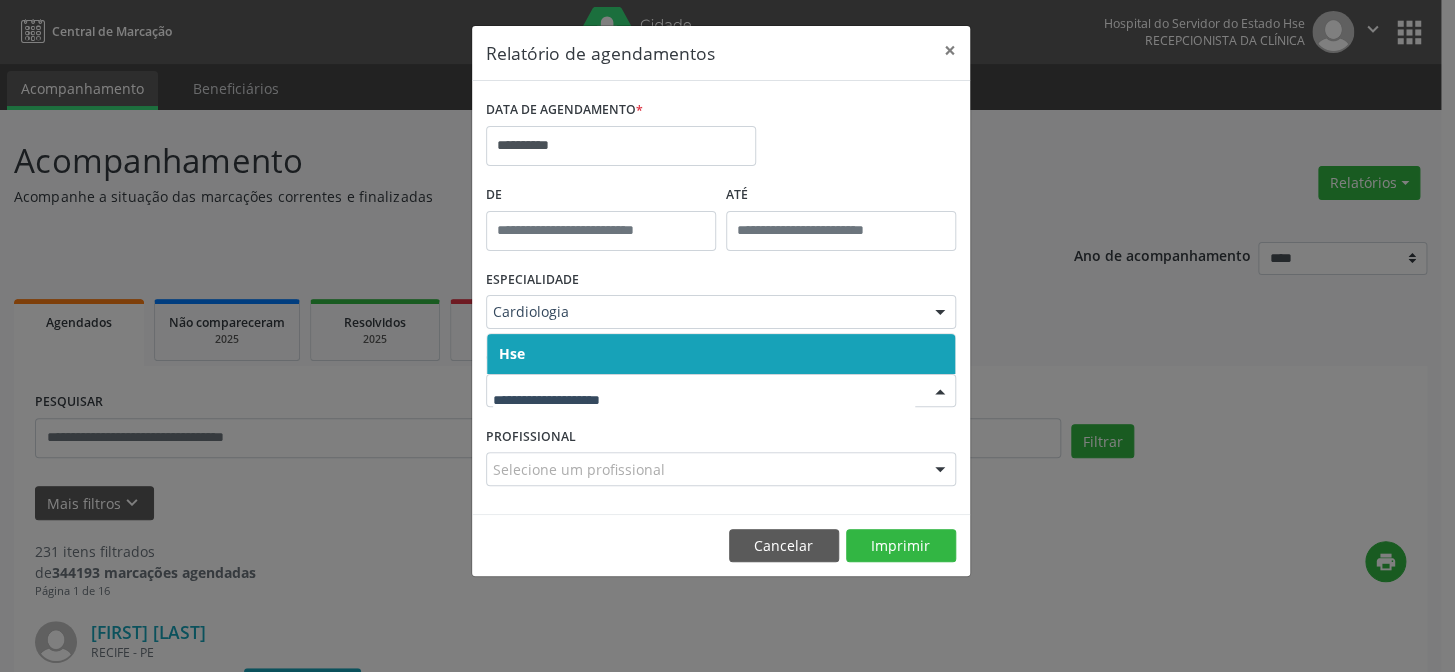 click on "Hse" at bounding box center (721, 354) 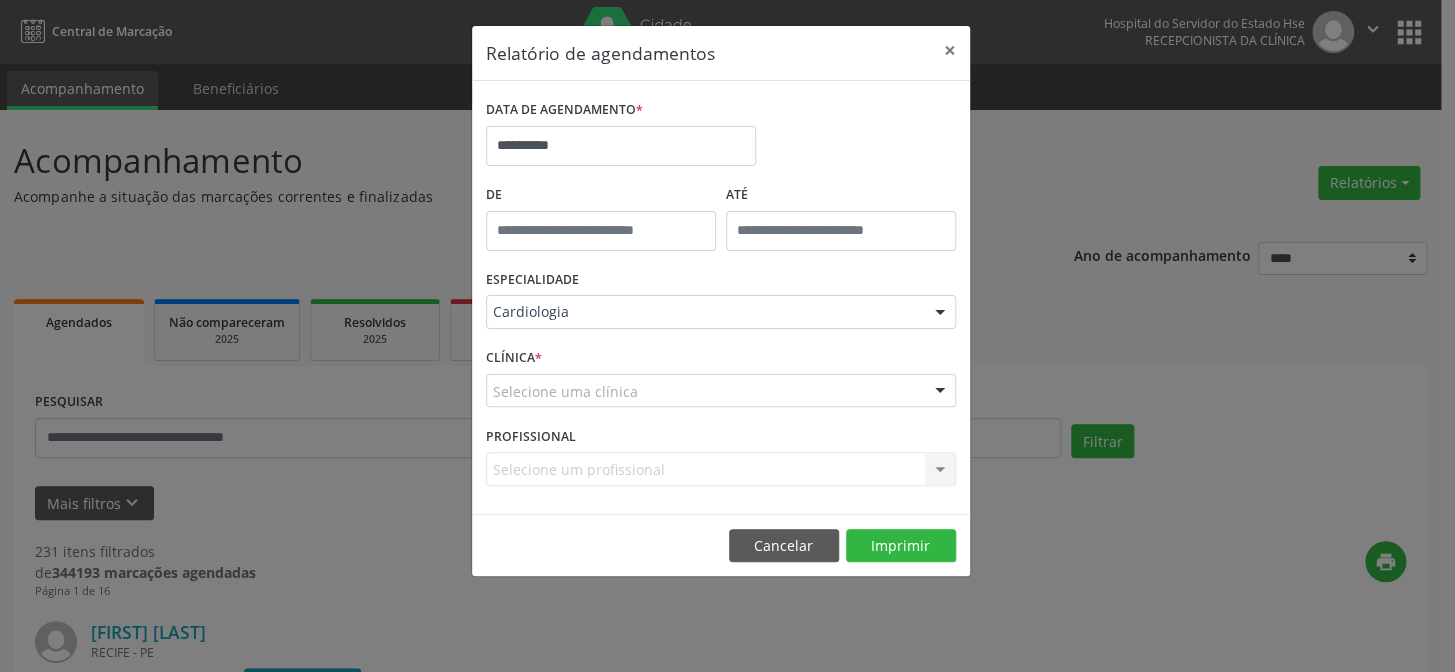 drag, startPoint x: 733, startPoint y: 402, endPoint x: 719, endPoint y: 390, distance: 18.439089 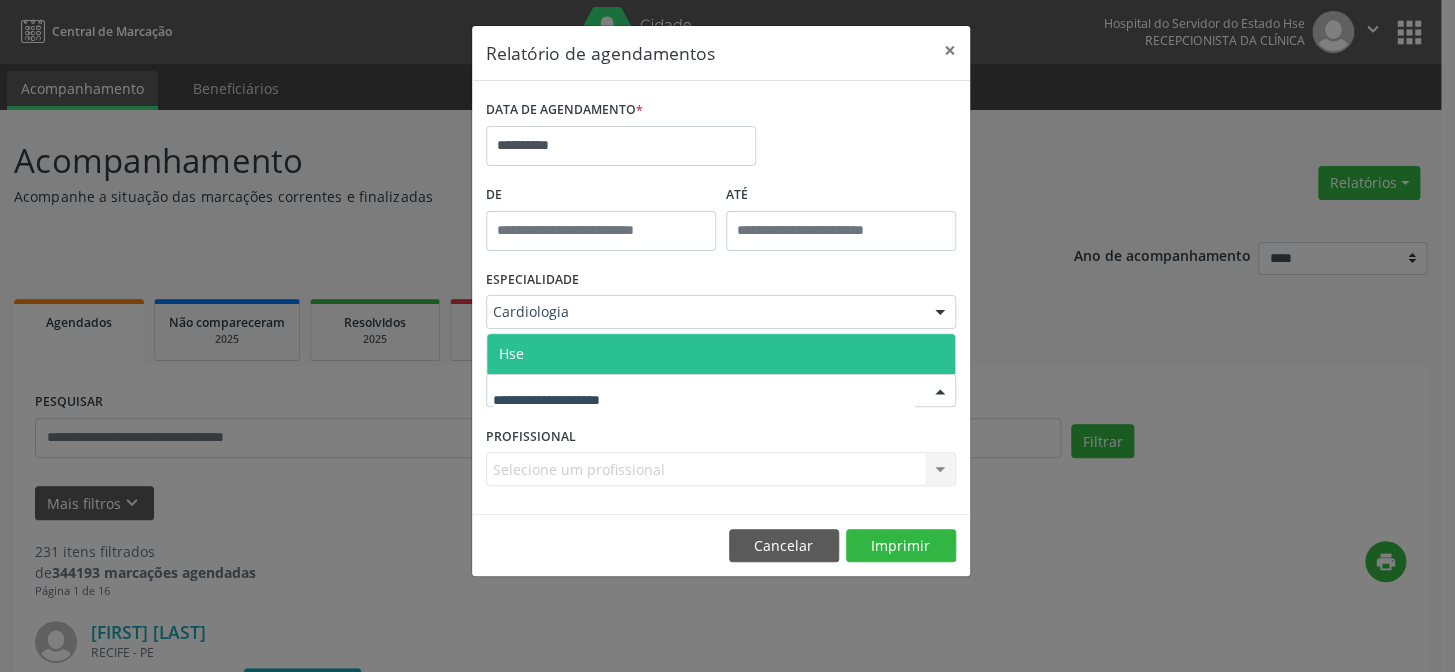 click on "Hse" at bounding box center (721, 354) 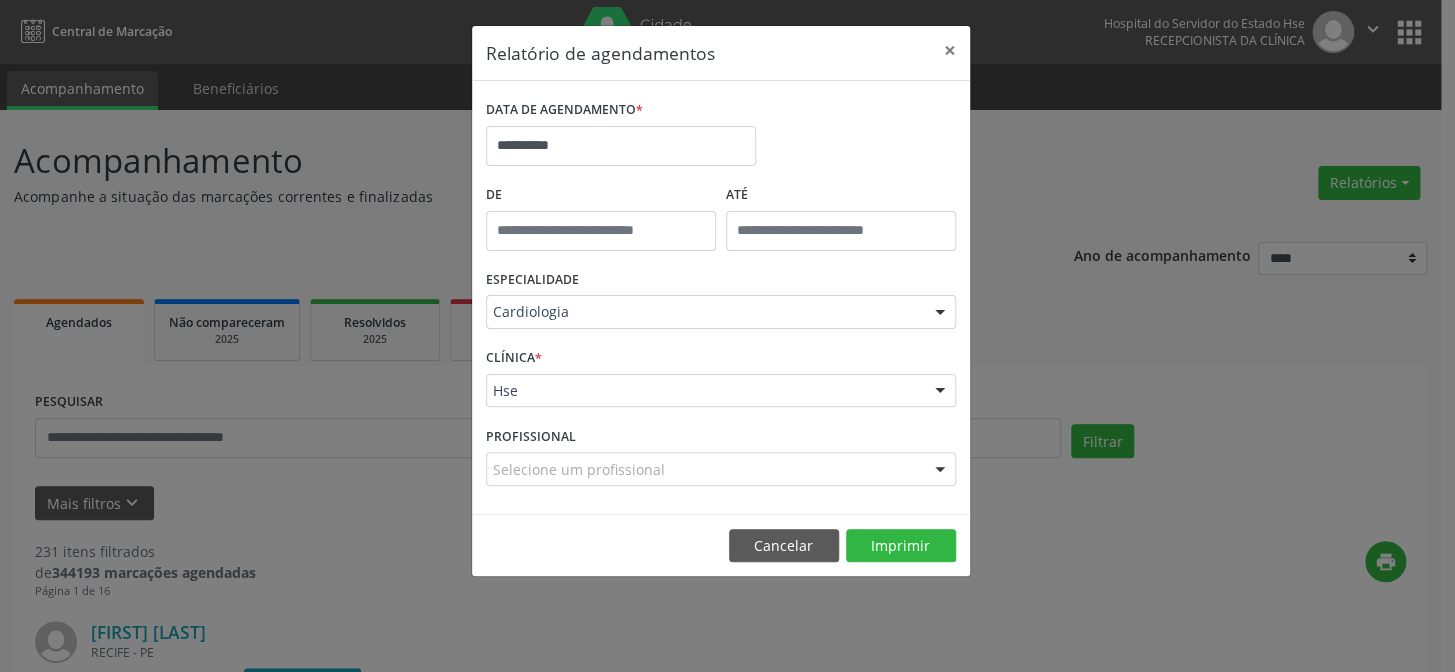 click on "Selecione um profissional" at bounding box center (721, 469) 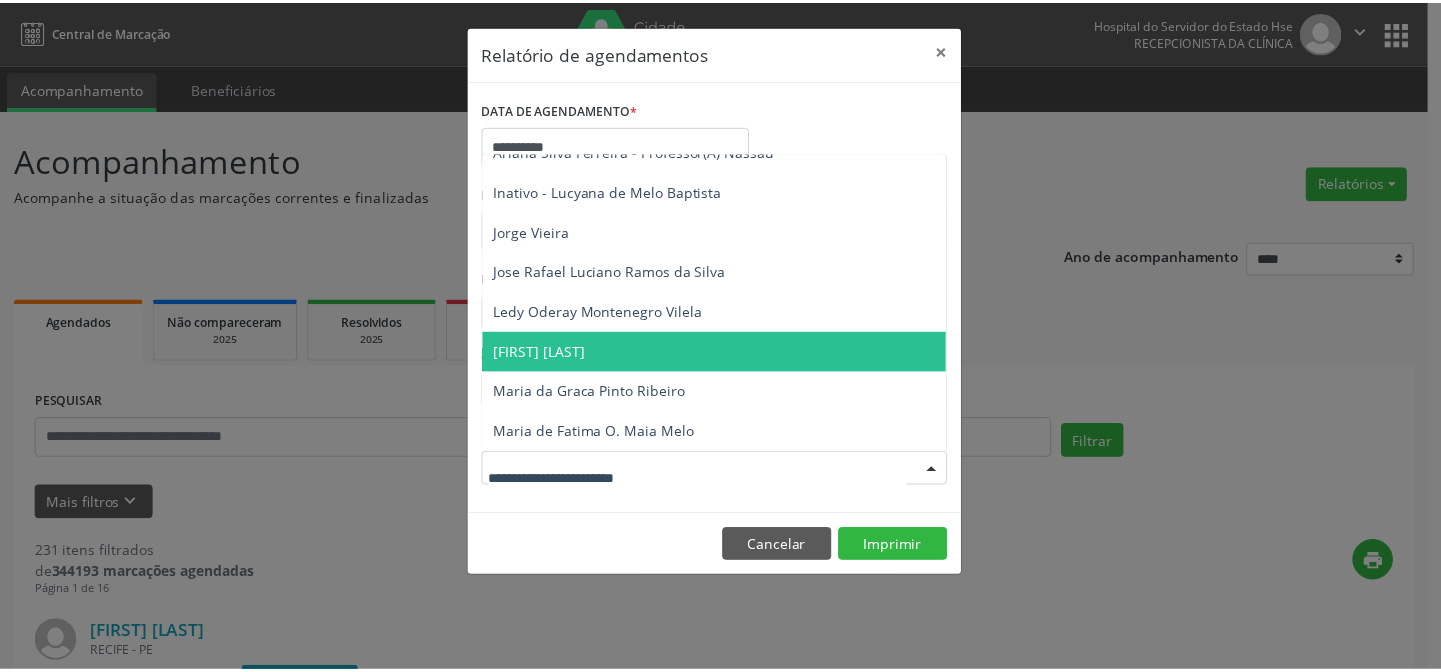 scroll, scrollTop: 90, scrollLeft: 0, axis: vertical 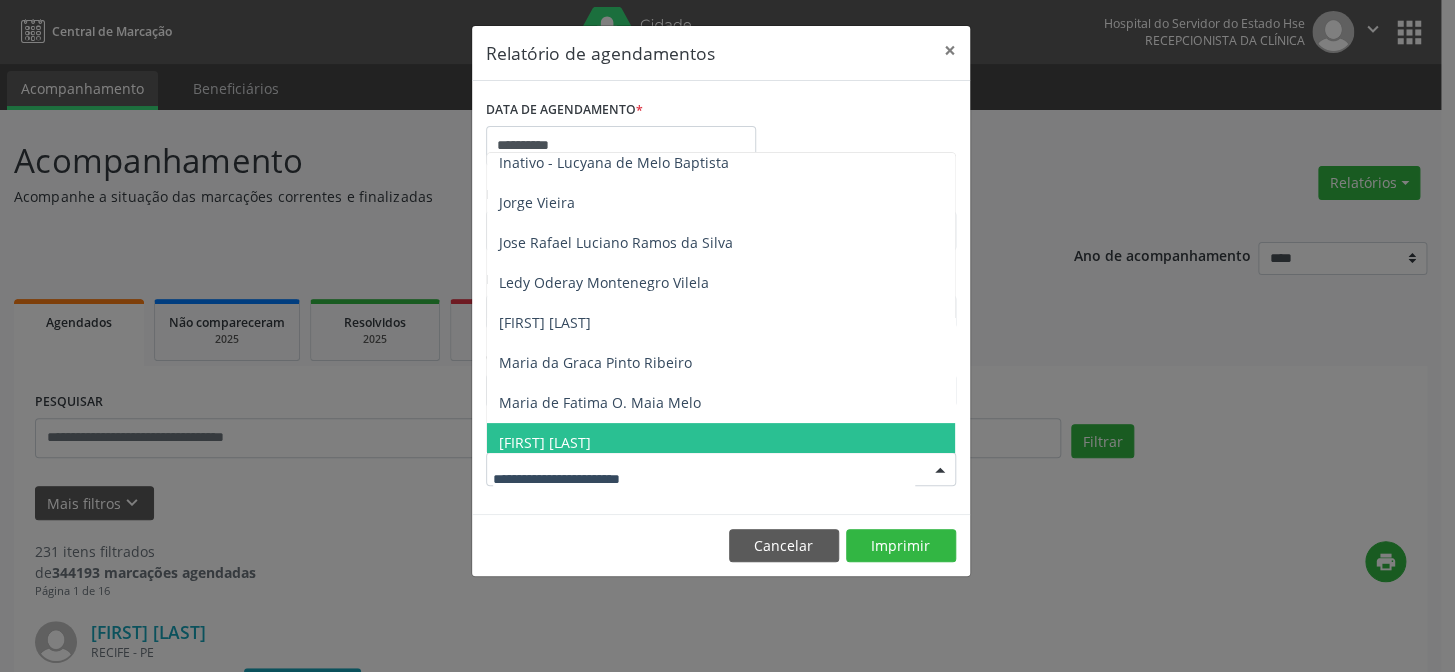click on "[FIRST] do Socorro Lira" at bounding box center (721, 443) 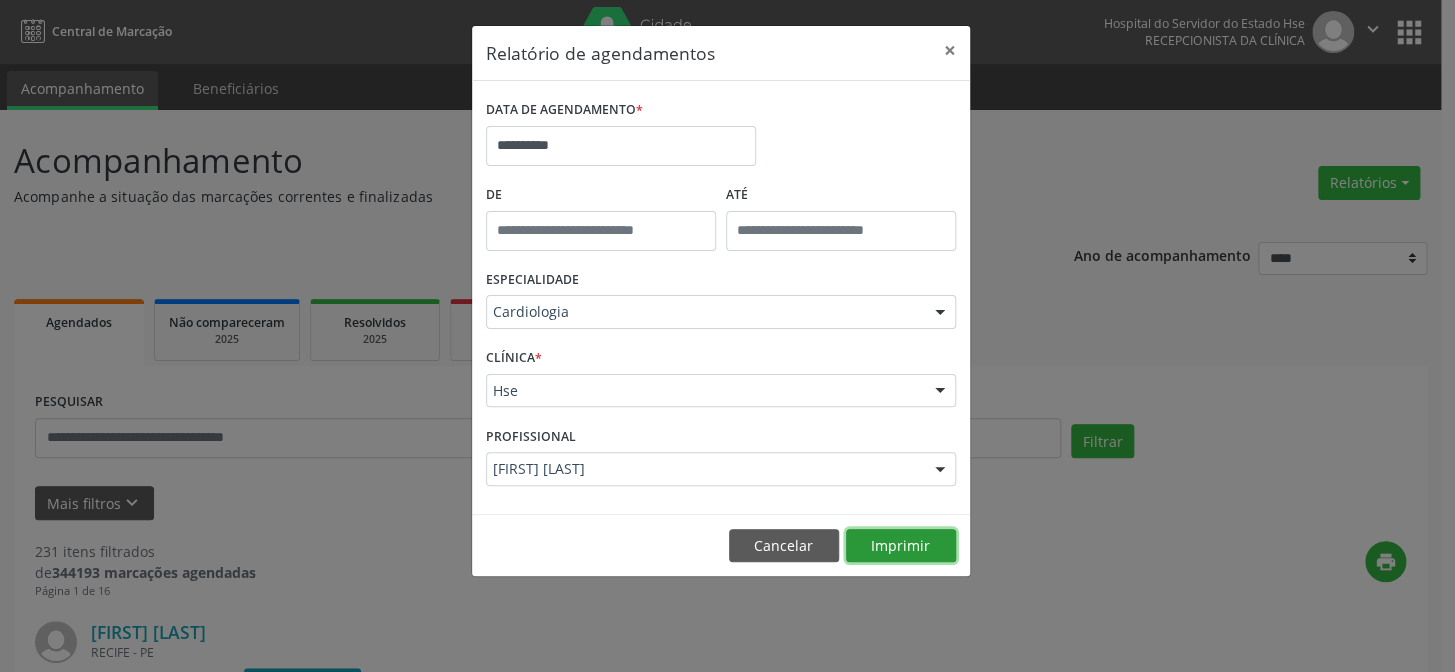 click on "Imprimir" at bounding box center [901, 546] 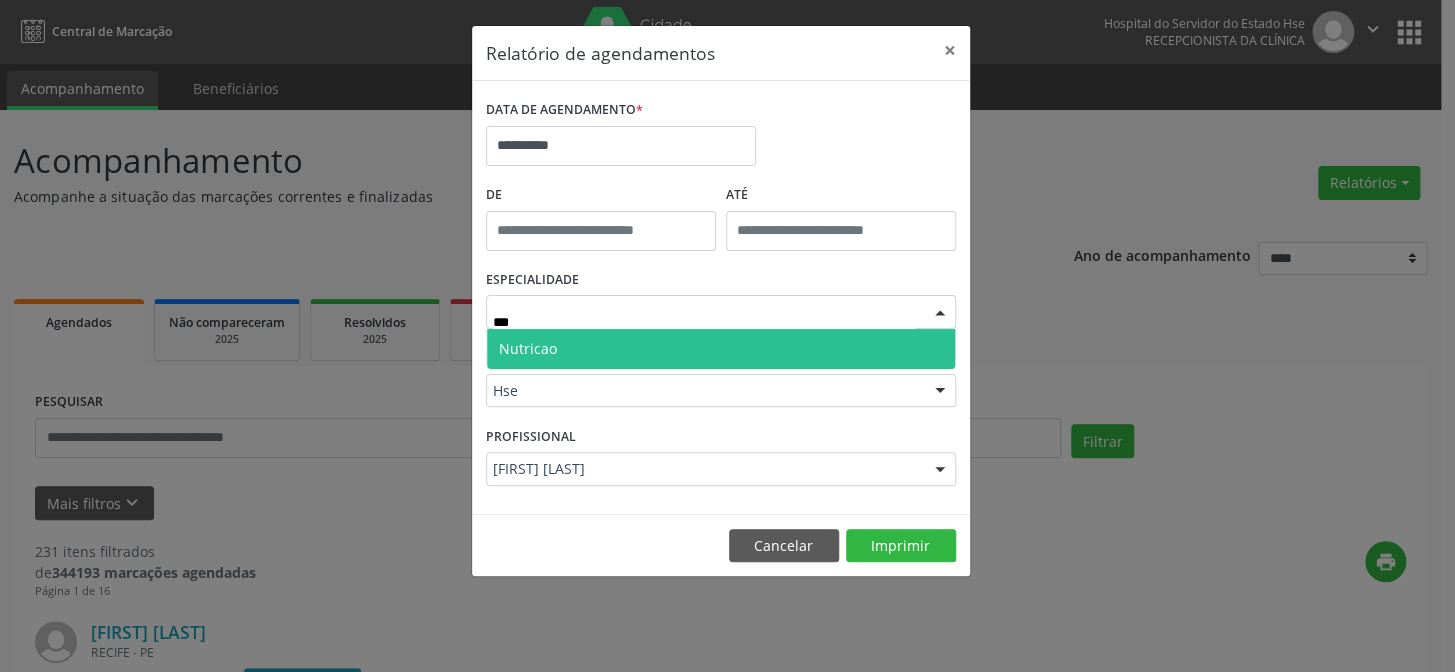 type on "****" 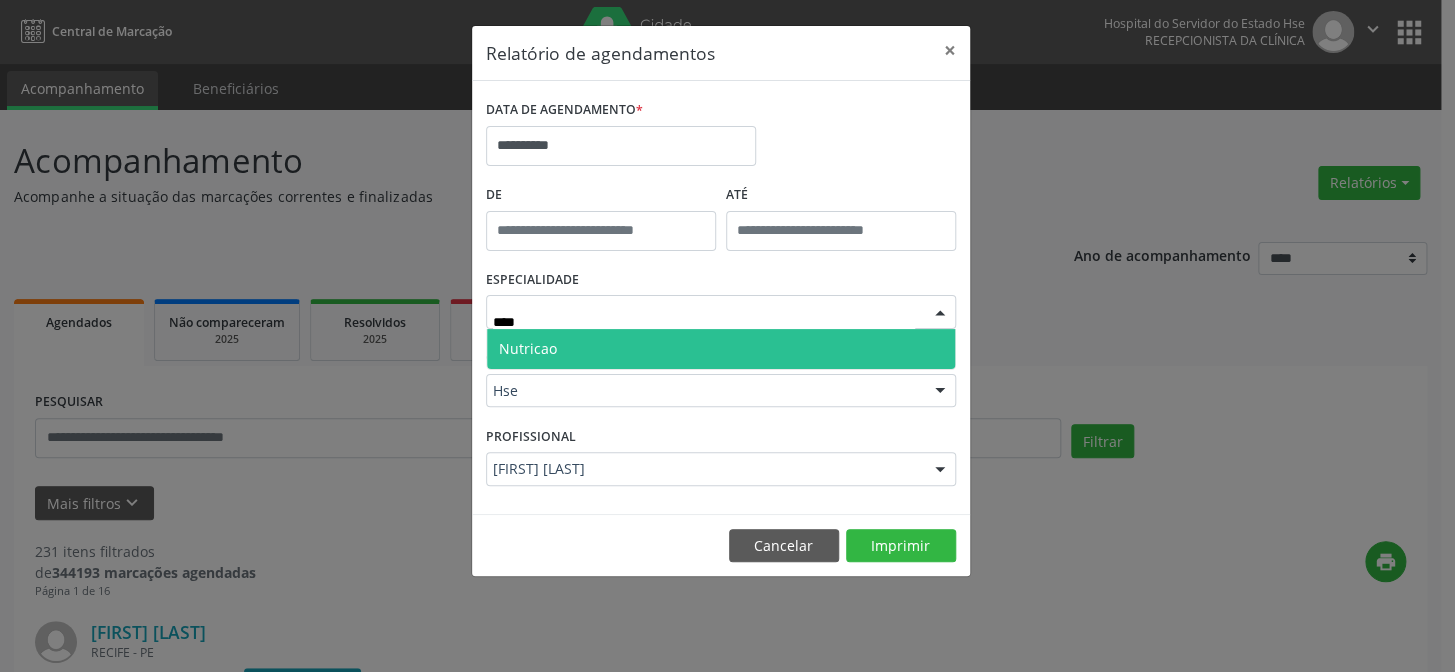 click on "****" at bounding box center [704, 322] 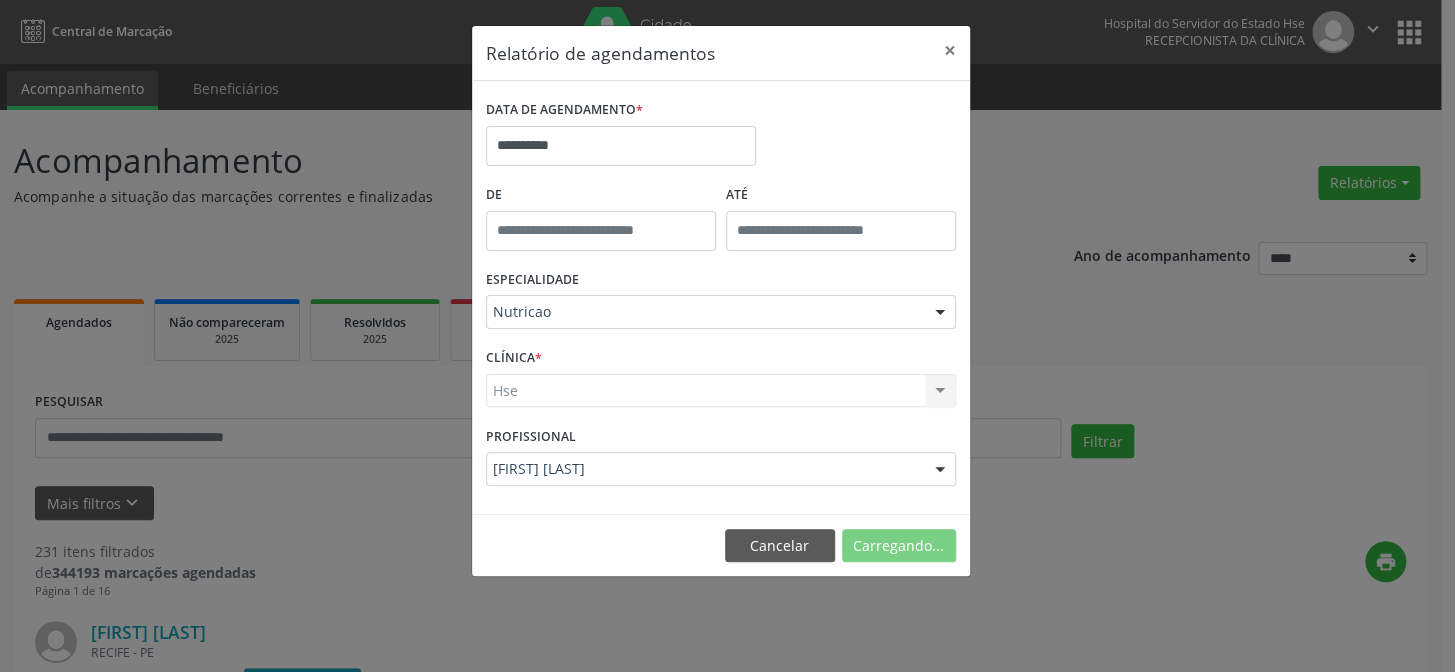 click on "Hse         Hse
Nenhum resultado encontrado para: "   "
Não há nenhuma opção para ser exibida." at bounding box center (721, 391) 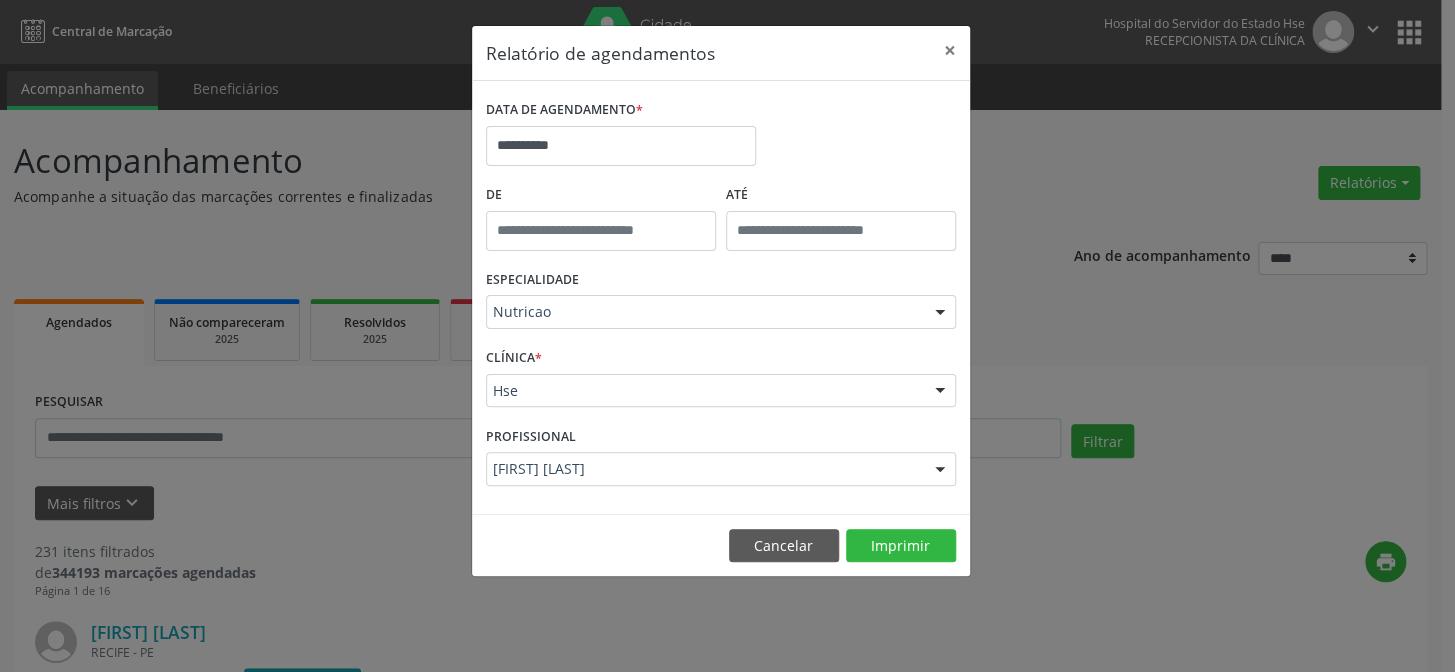 click on "Hse         Hse
Nenhum resultado encontrado para: "   "
Não há nenhuma opção para ser exibida." at bounding box center (721, 391) 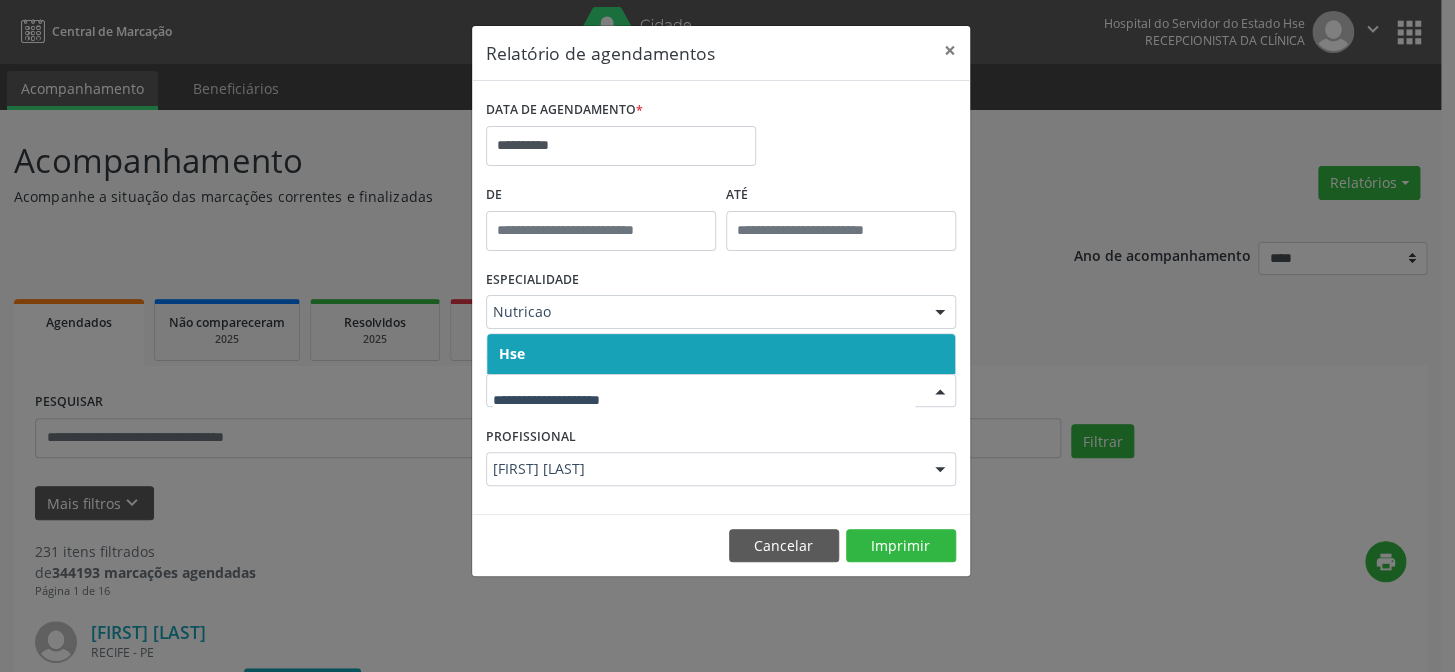 drag, startPoint x: 680, startPoint y: 348, endPoint x: 674, endPoint y: 369, distance: 21.84033 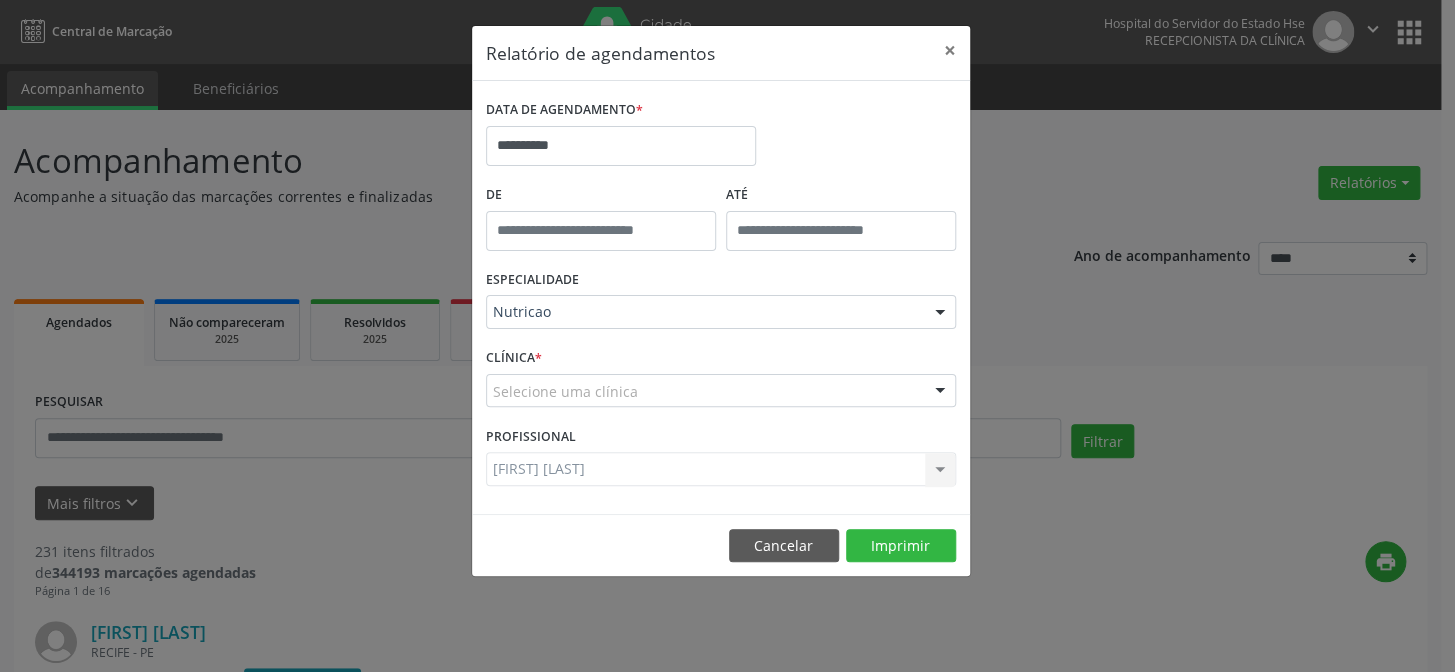 click on "Selecione uma clínica" at bounding box center [721, 391] 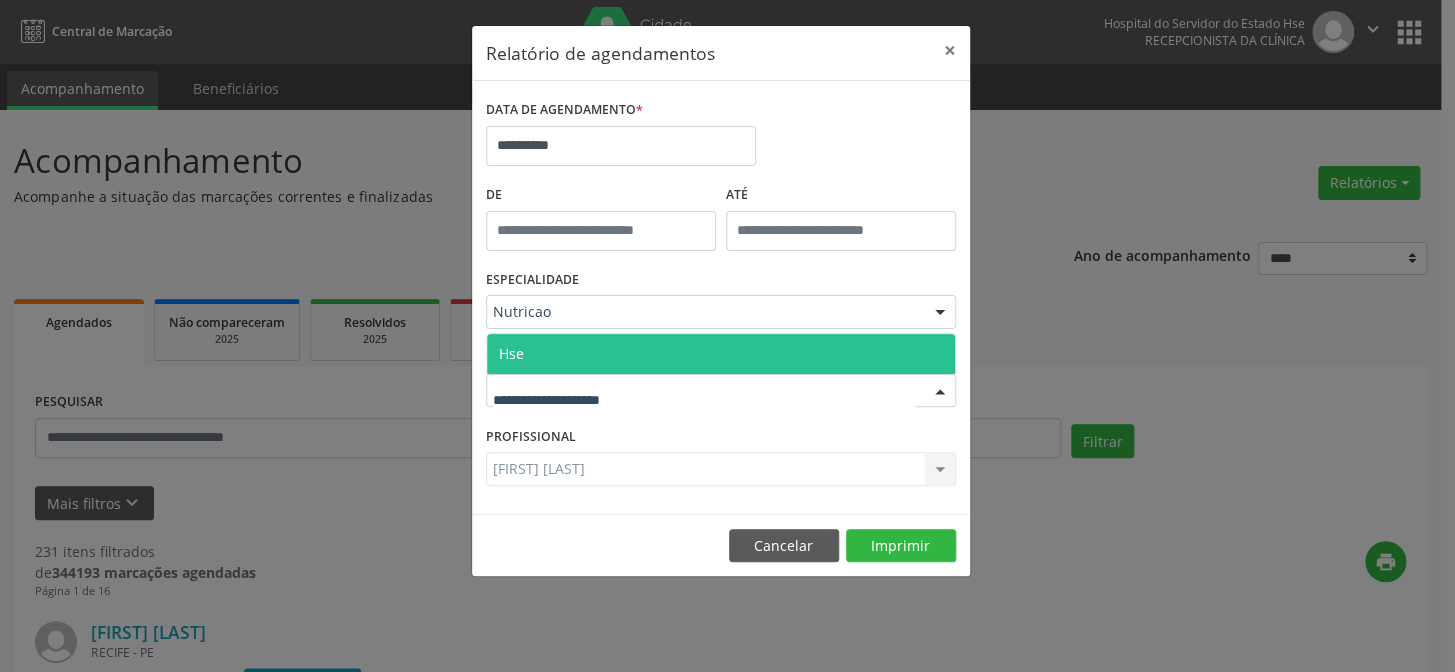 click on "Hse" at bounding box center [721, 354] 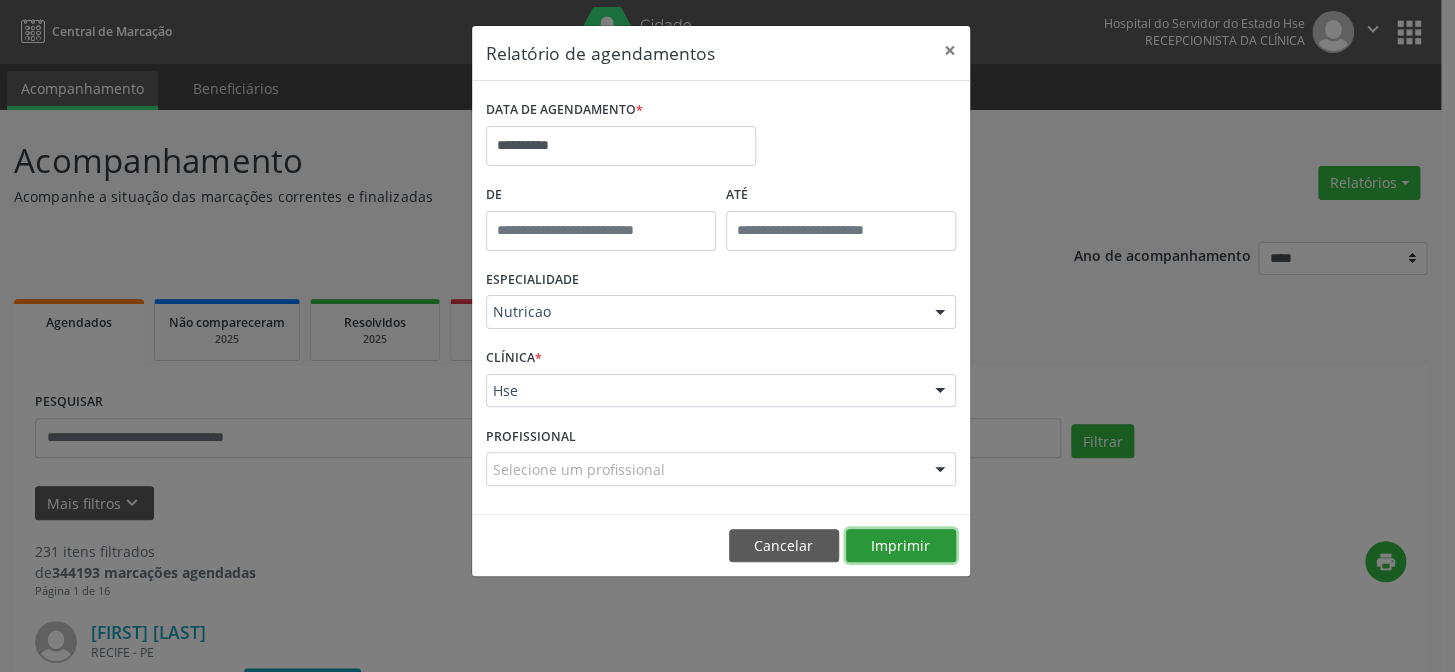 click on "Imprimir" at bounding box center (901, 546) 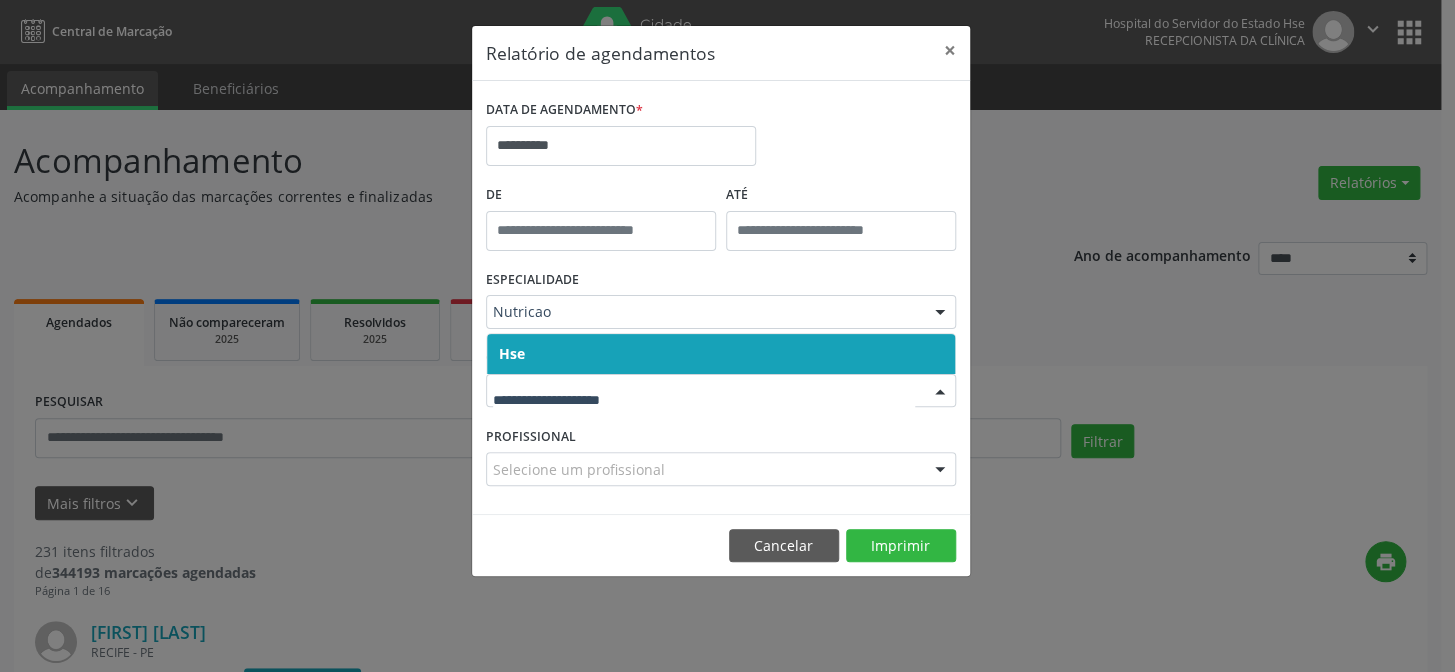 click at bounding box center [721, 391] 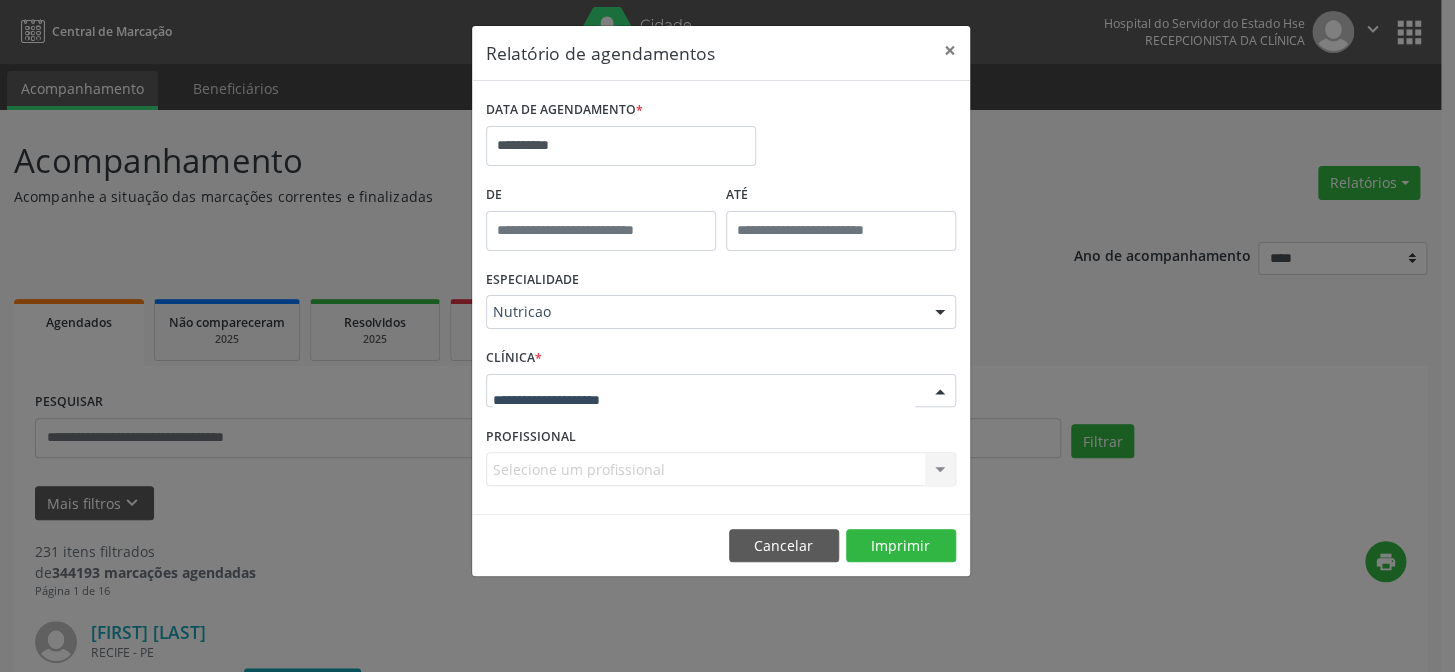 click at bounding box center (721, 391) 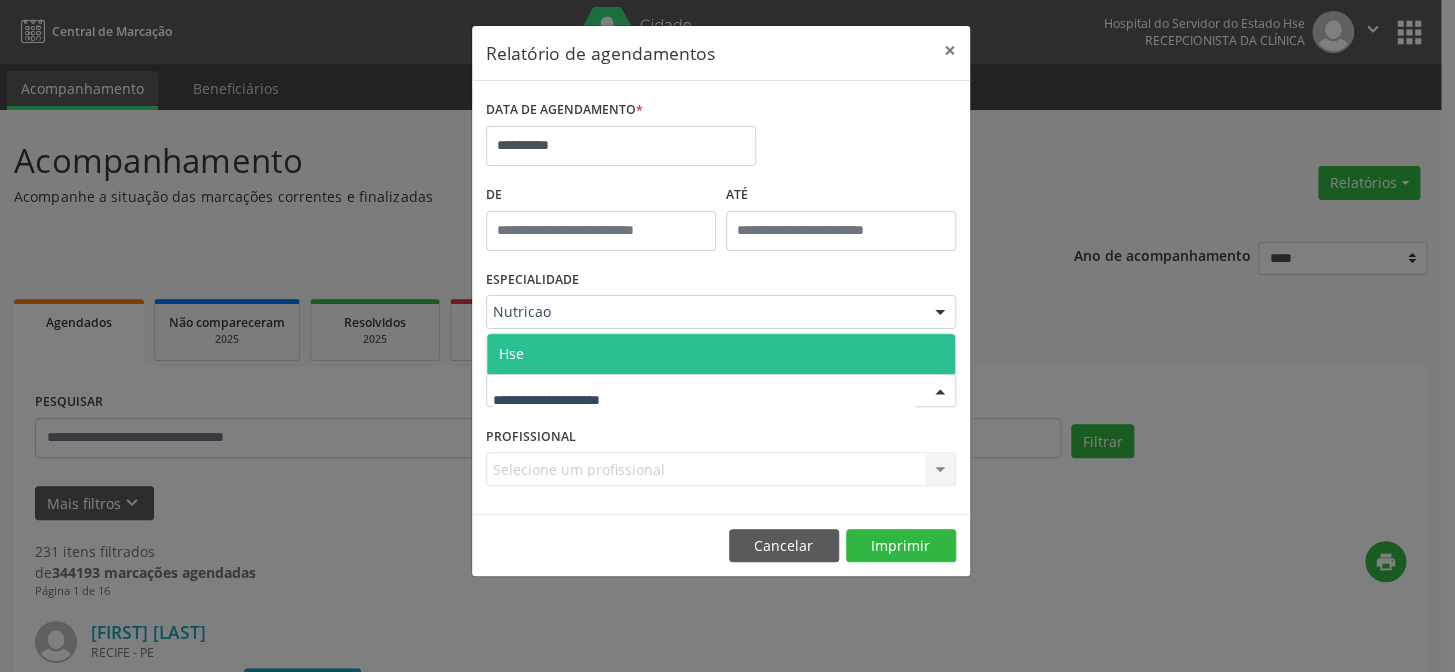 click on "Hse" at bounding box center (721, 354) 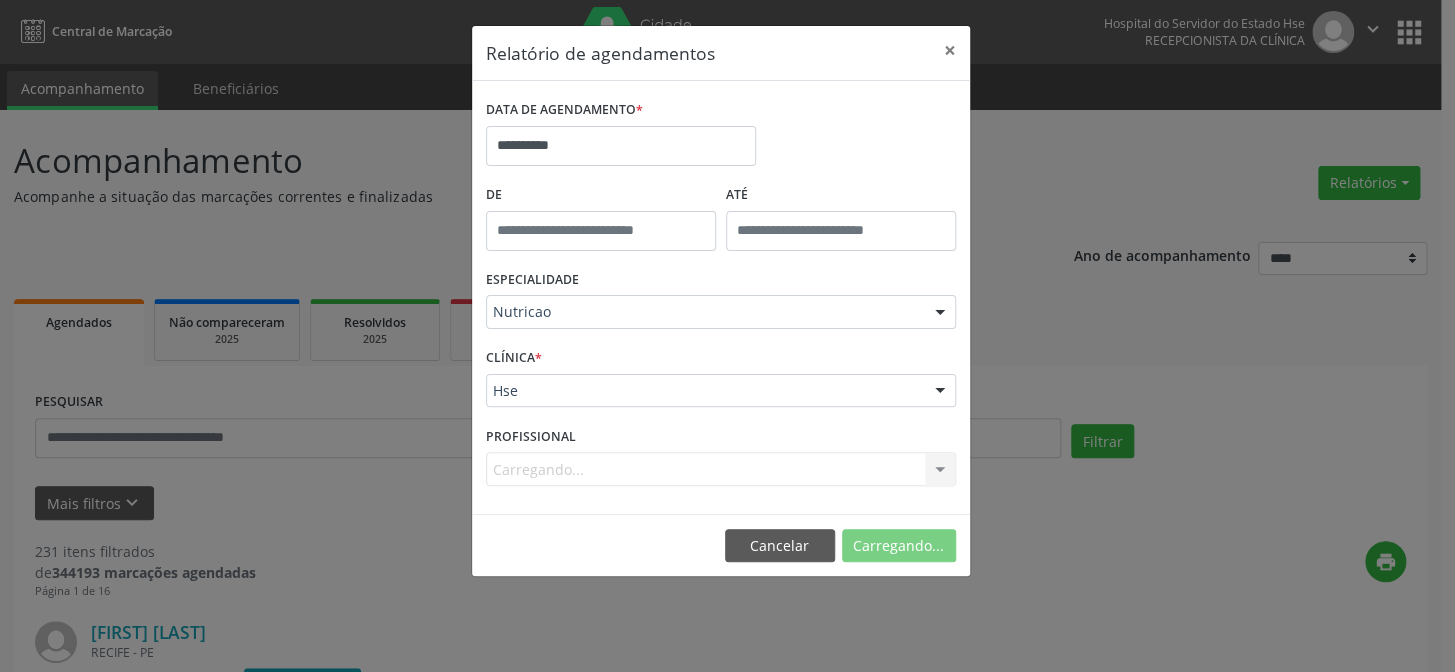 click on "Carregando...
Todos os profissionais   Andreia Vieira   Eryka Cardoso Magalhães Campello   Maria Auxiliadora Dias   Maria Clara Moraes de Freitas   Milena Caroline Tertuliano de Lima   Silvana Vilela
Nenhum resultado encontrado para: "   "
Não há nenhuma opção para ser exibida." at bounding box center [721, 469] 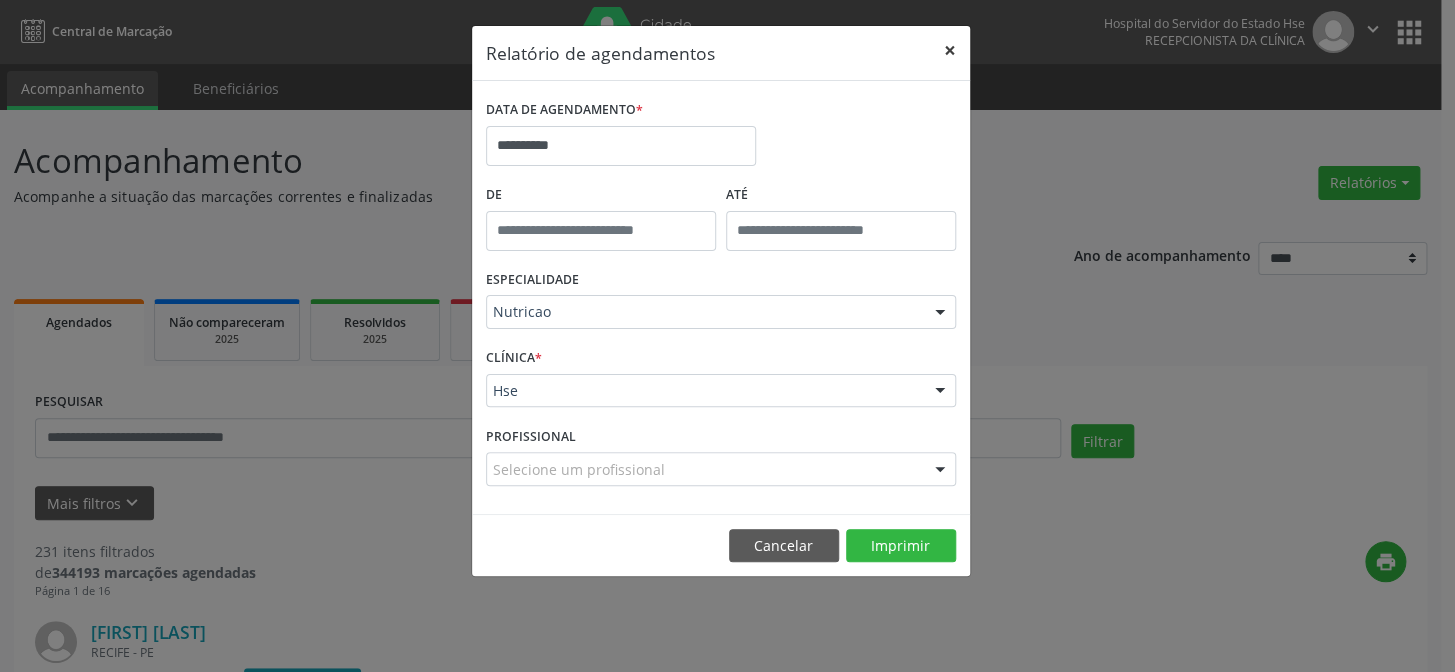 click on "×" at bounding box center [950, 50] 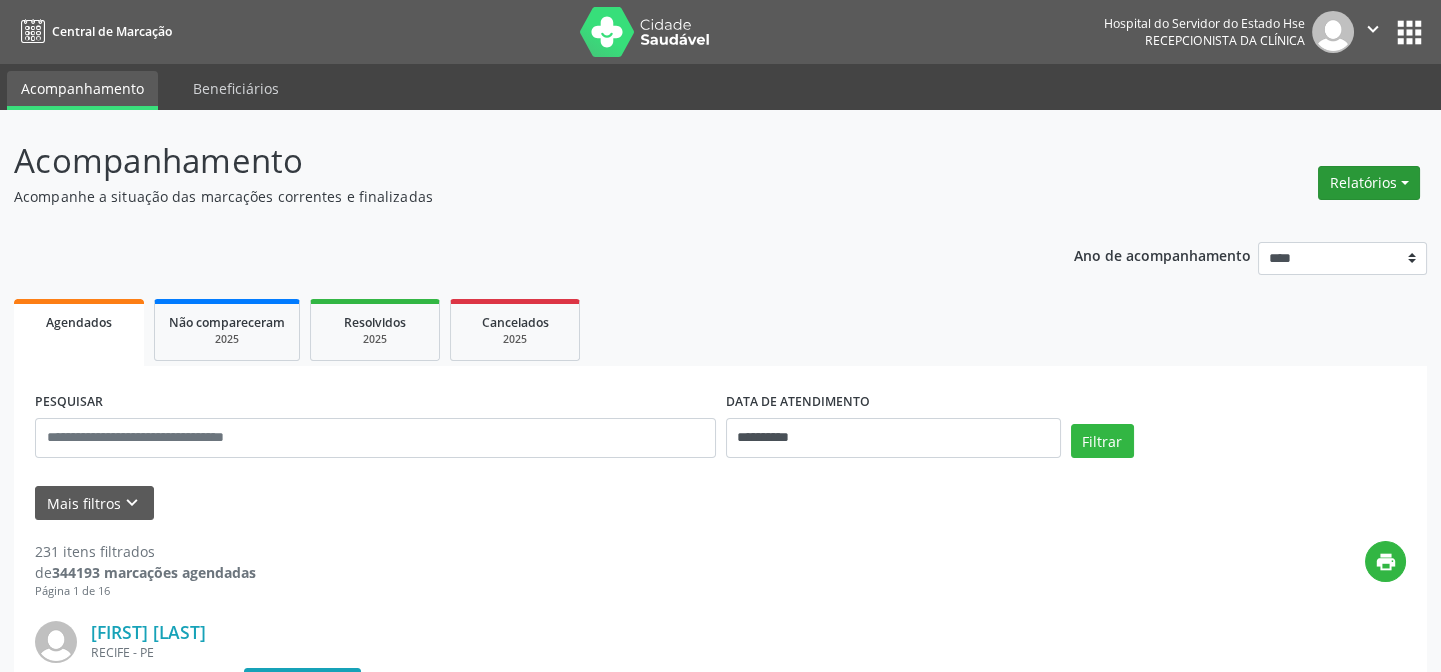 click on "Relatórios" at bounding box center [1369, 183] 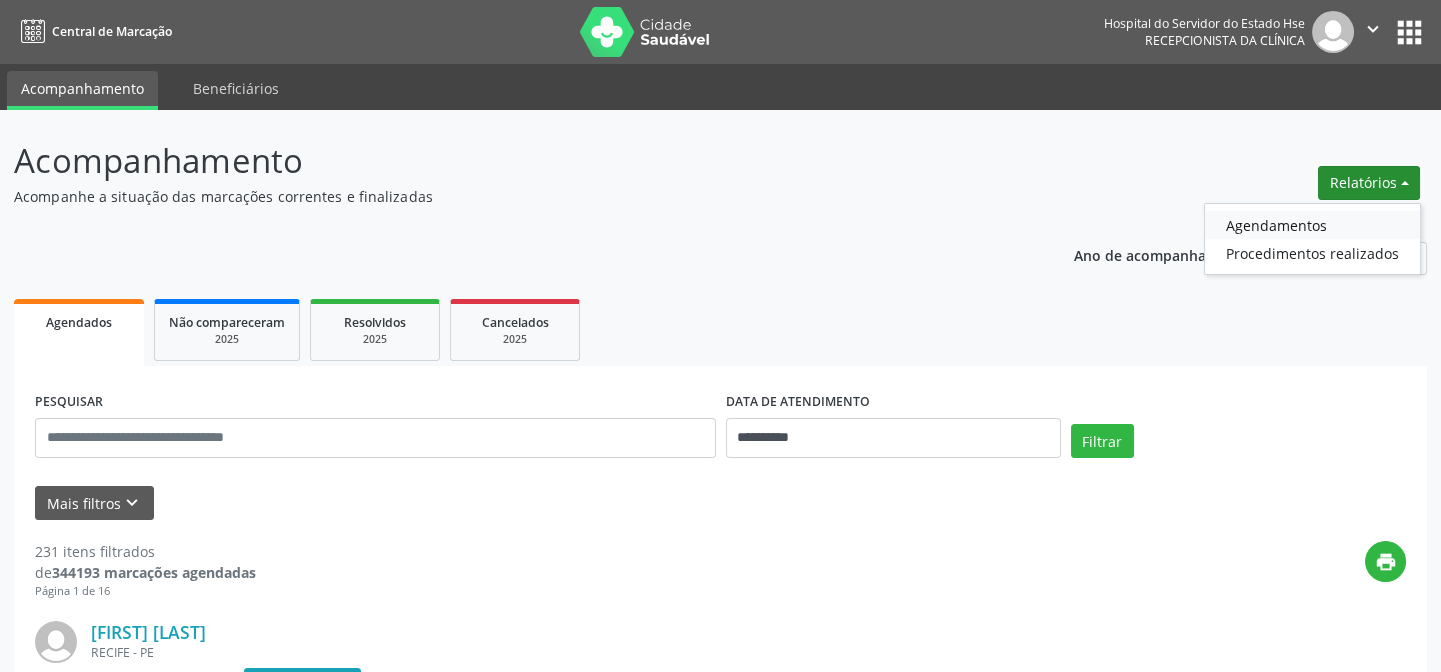 click on "Agendamentos" at bounding box center [1312, 225] 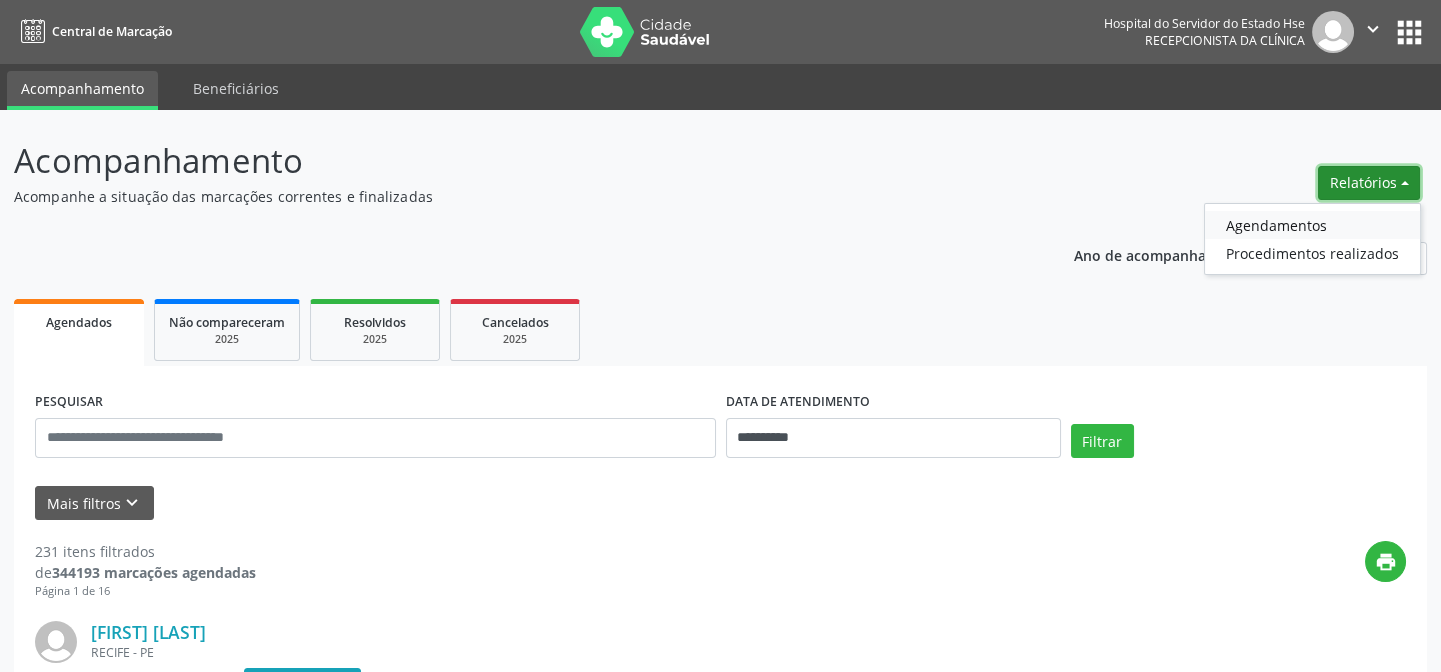 select on "*" 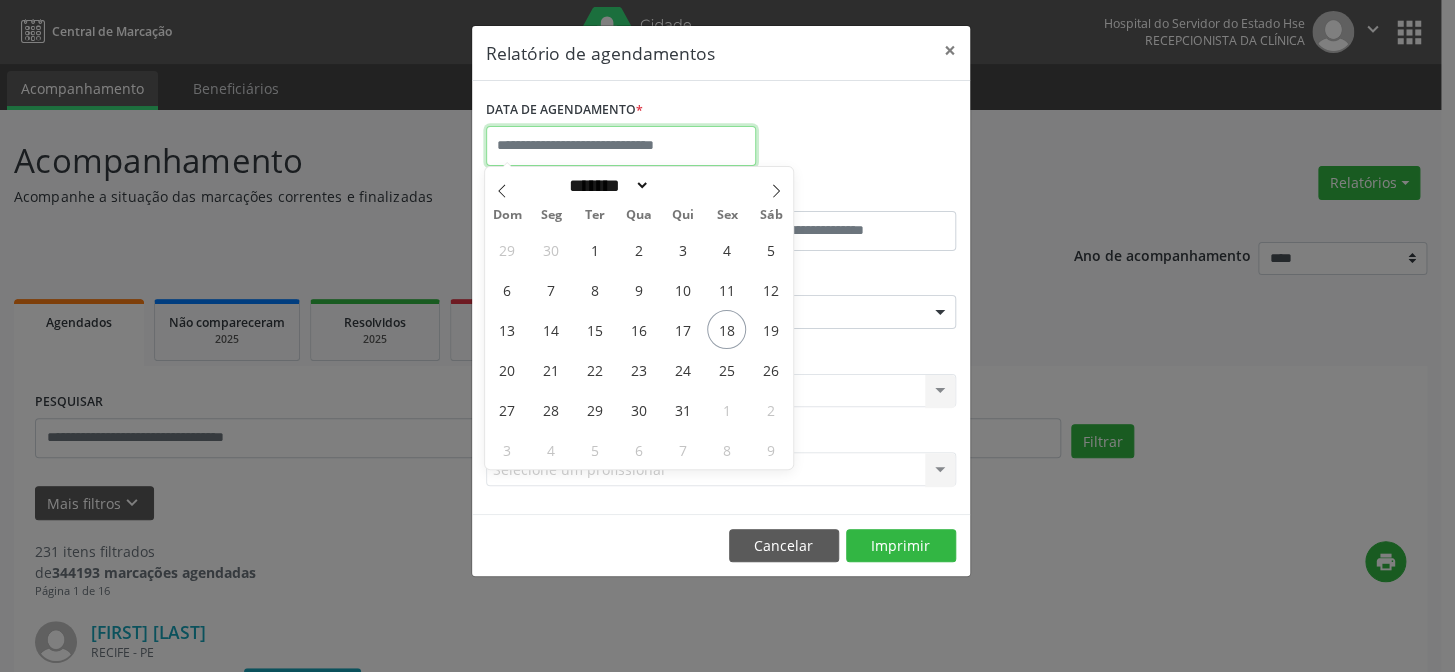 click at bounding box center (621, 146) 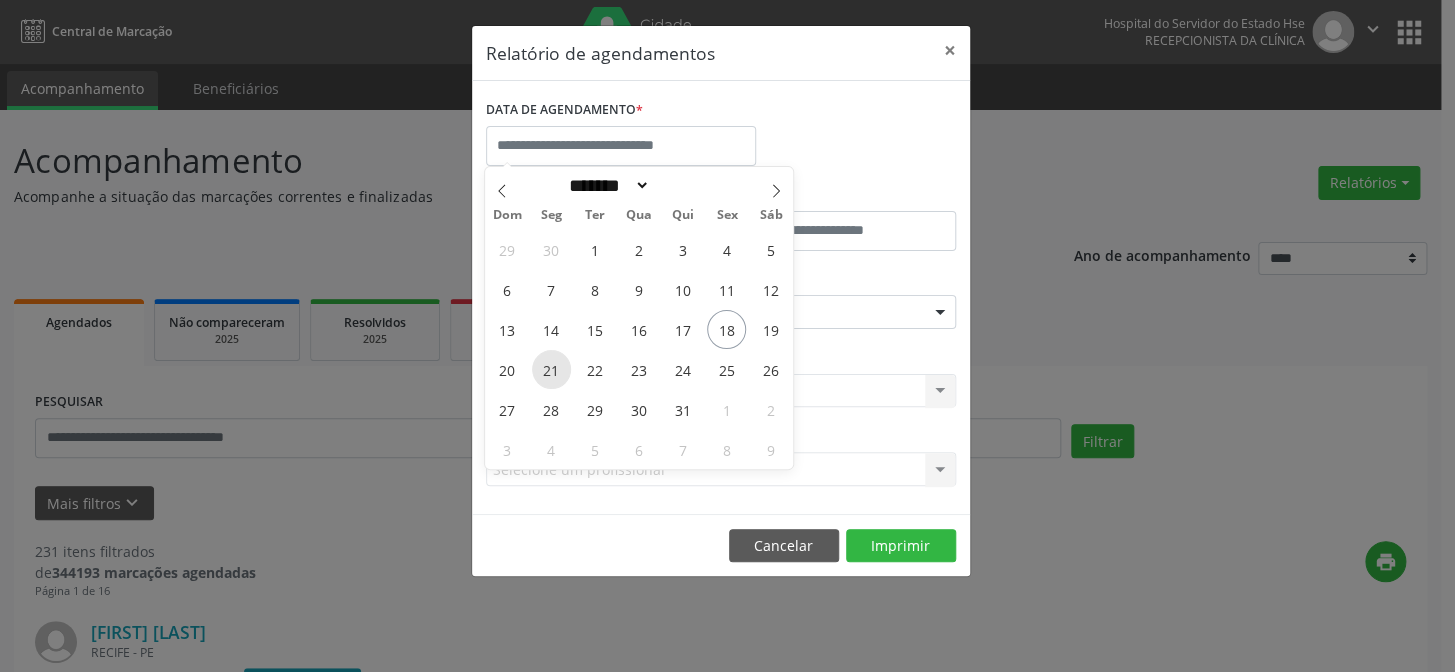 click on "21" at bounding box center [551, 369] 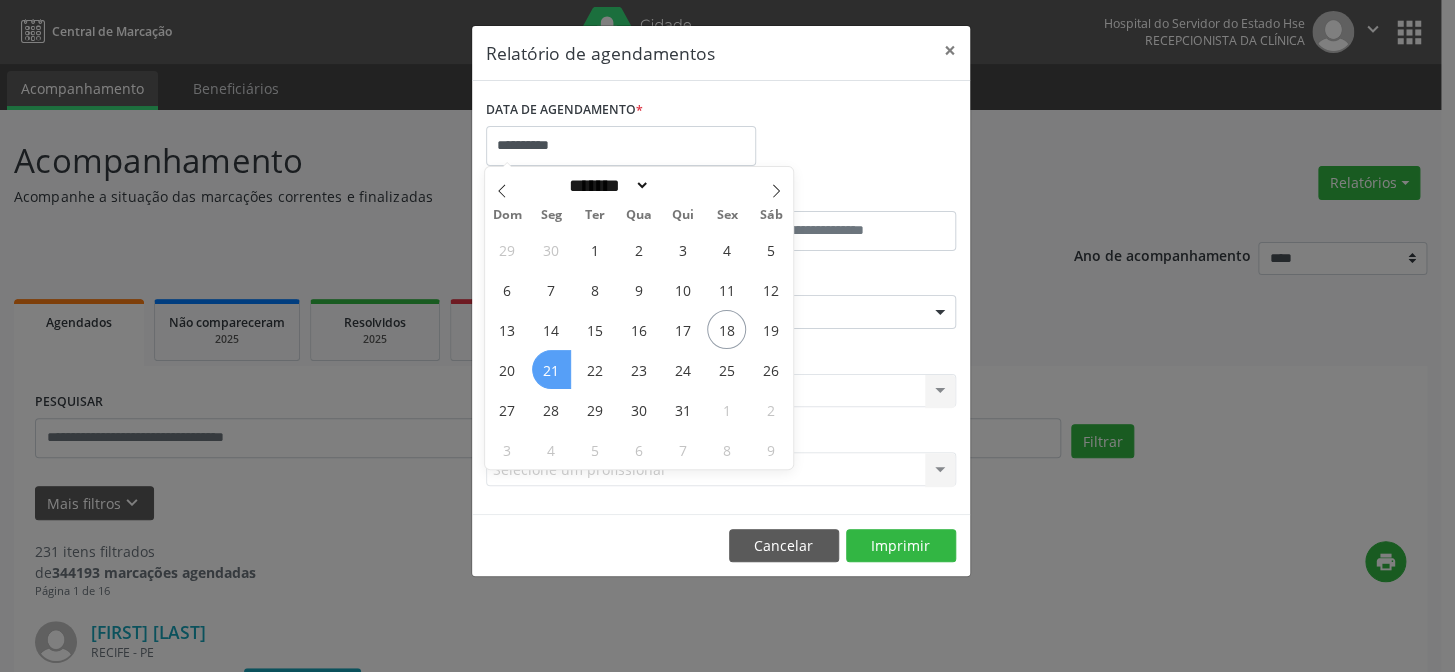click on "21" at bounding box center [551, 369] 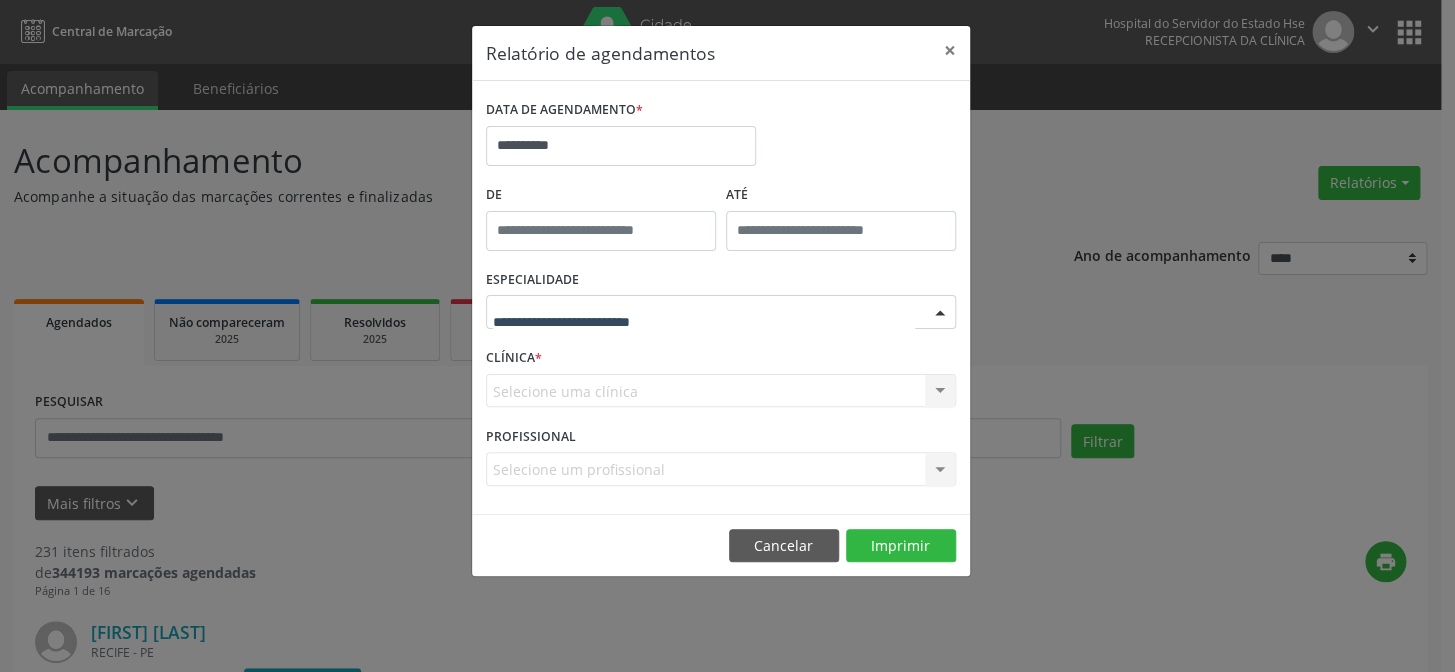 click at bounding box center (721, 312) 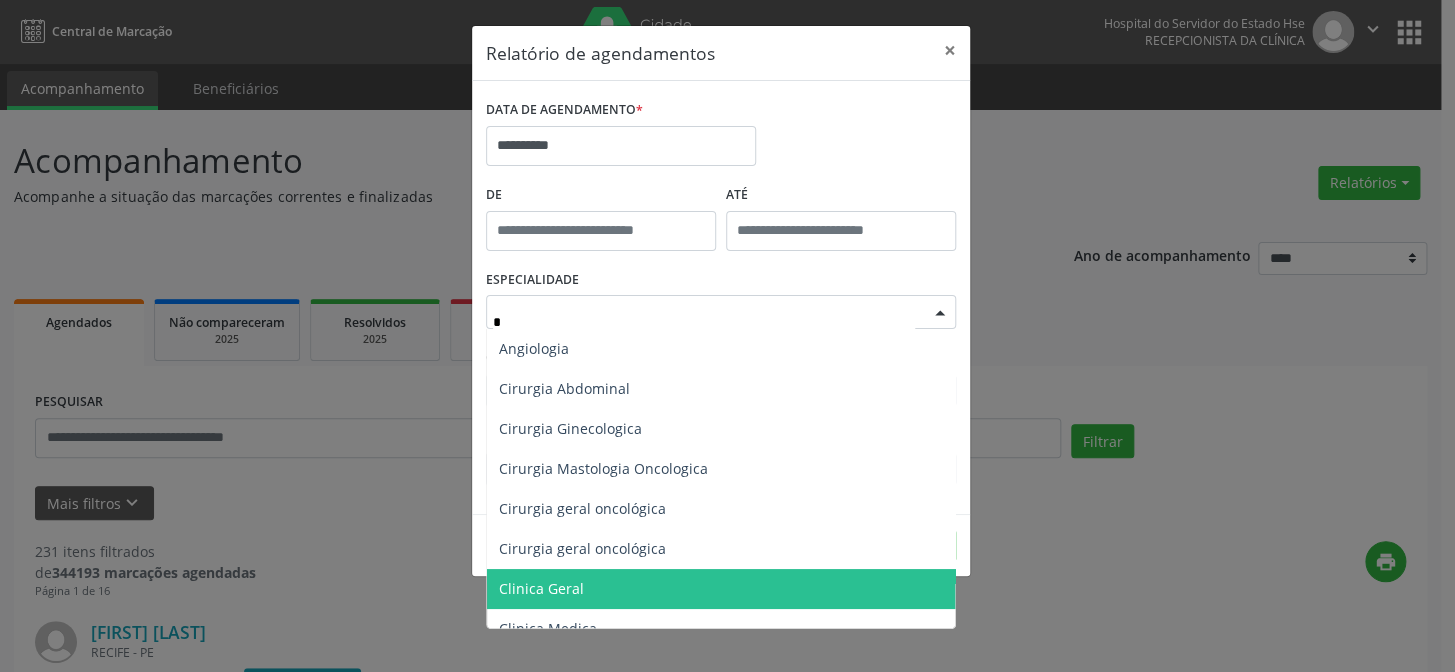 type on "**" 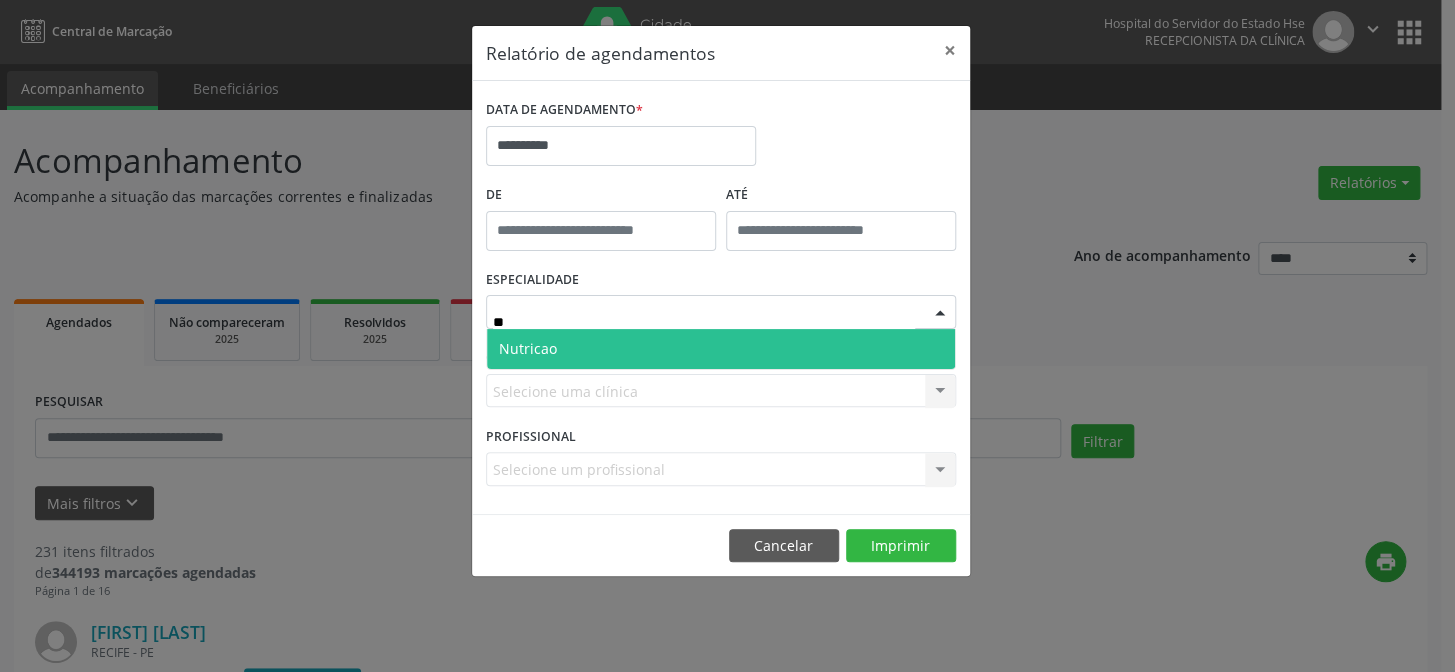 click on "Nutricao" at bounding box center (721, 349) 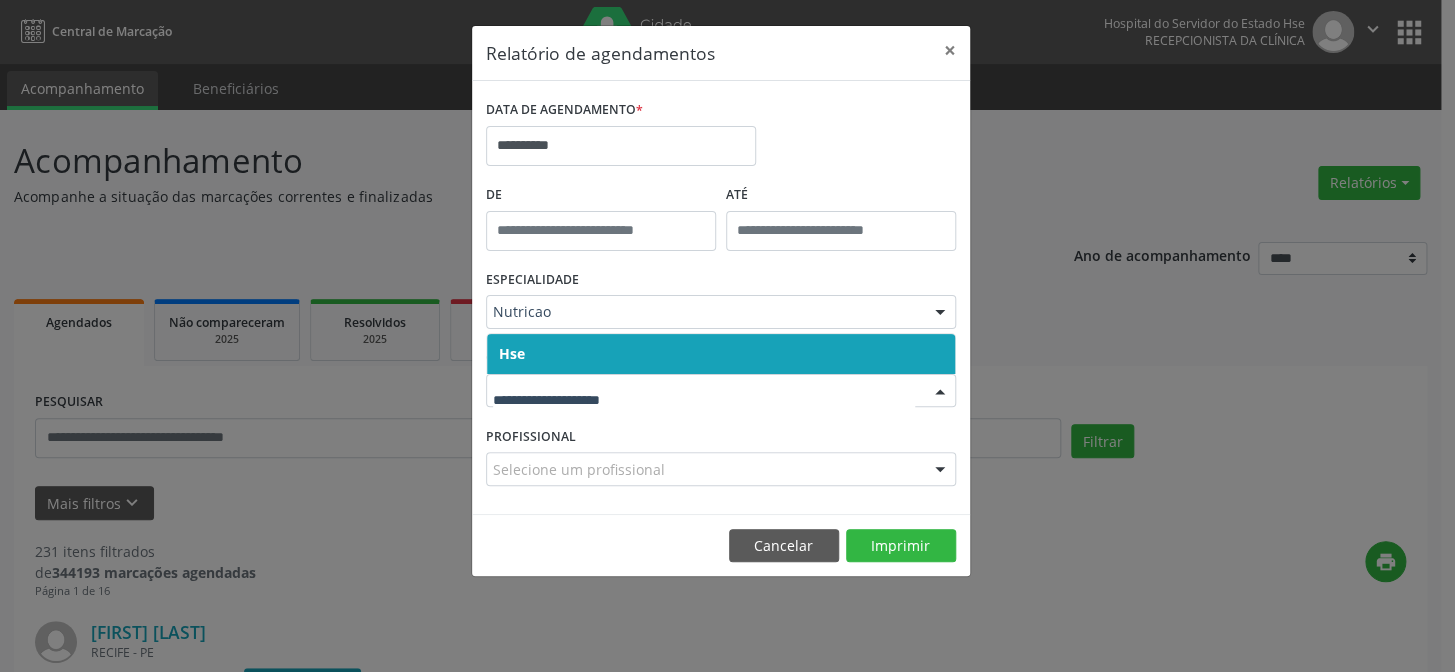 click on "Hse" at bounding box center (721, 354) 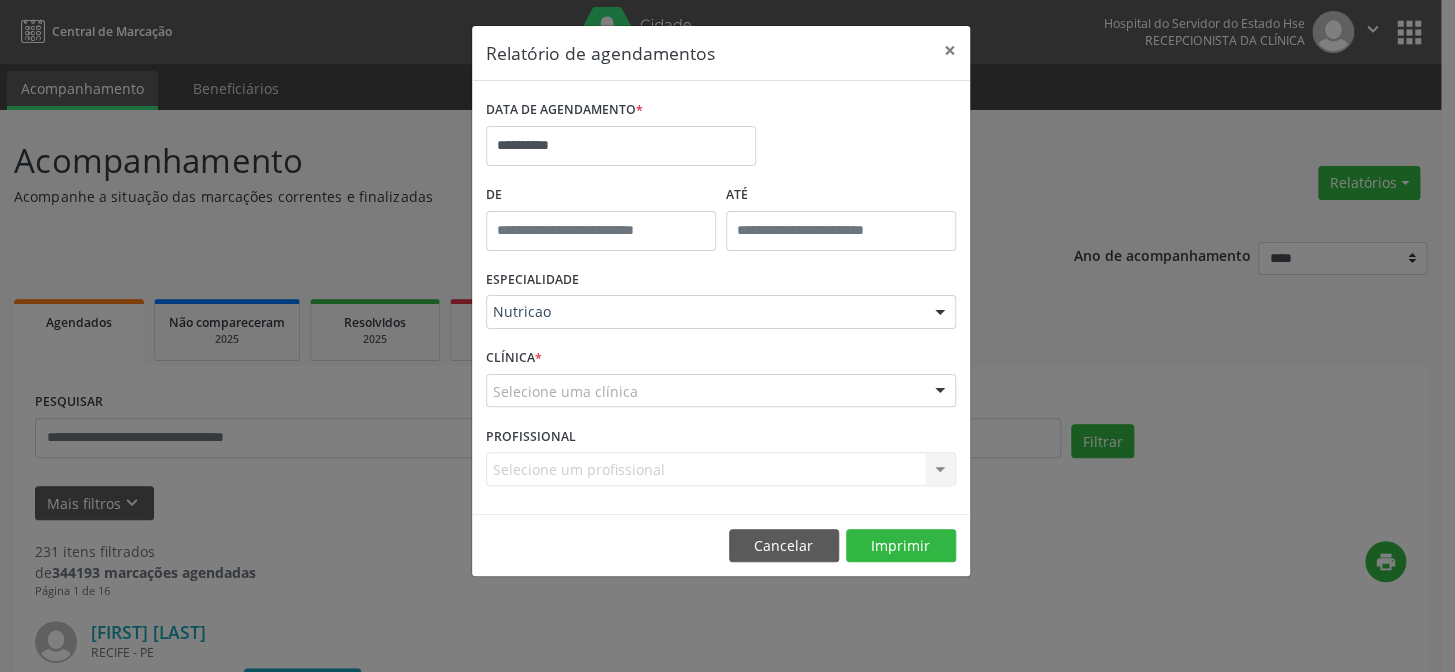 click on "Selecione uma clínica" at bounding box center [721, 391] 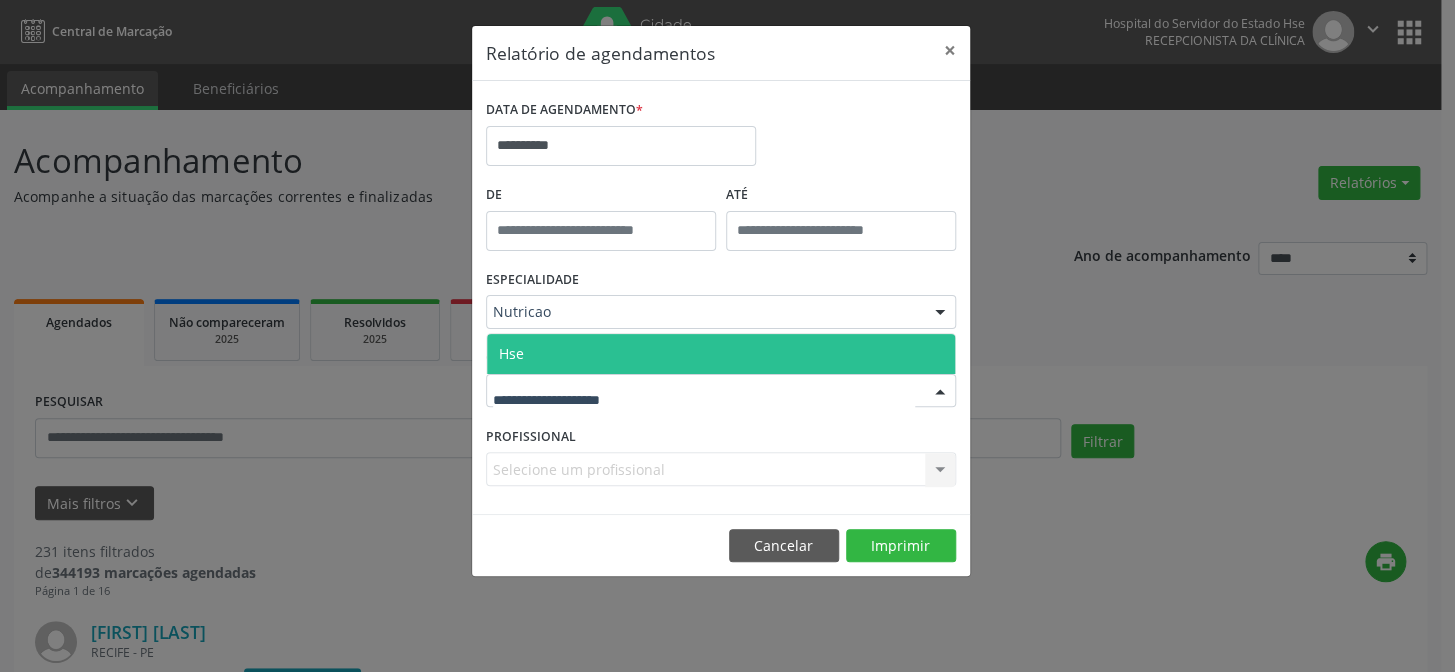 click on "Hse" at bounding box center [721, 354] 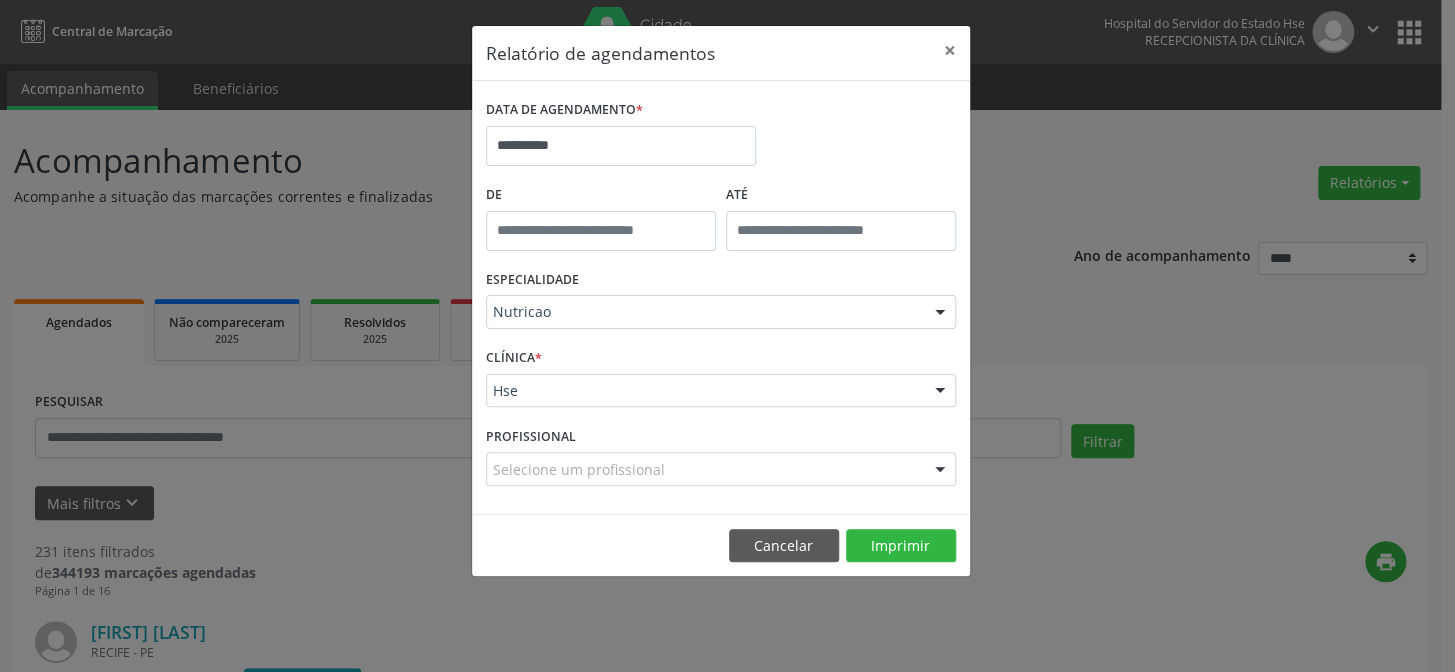 click on "Selecione um profissional" at bounding box center (721, 469) 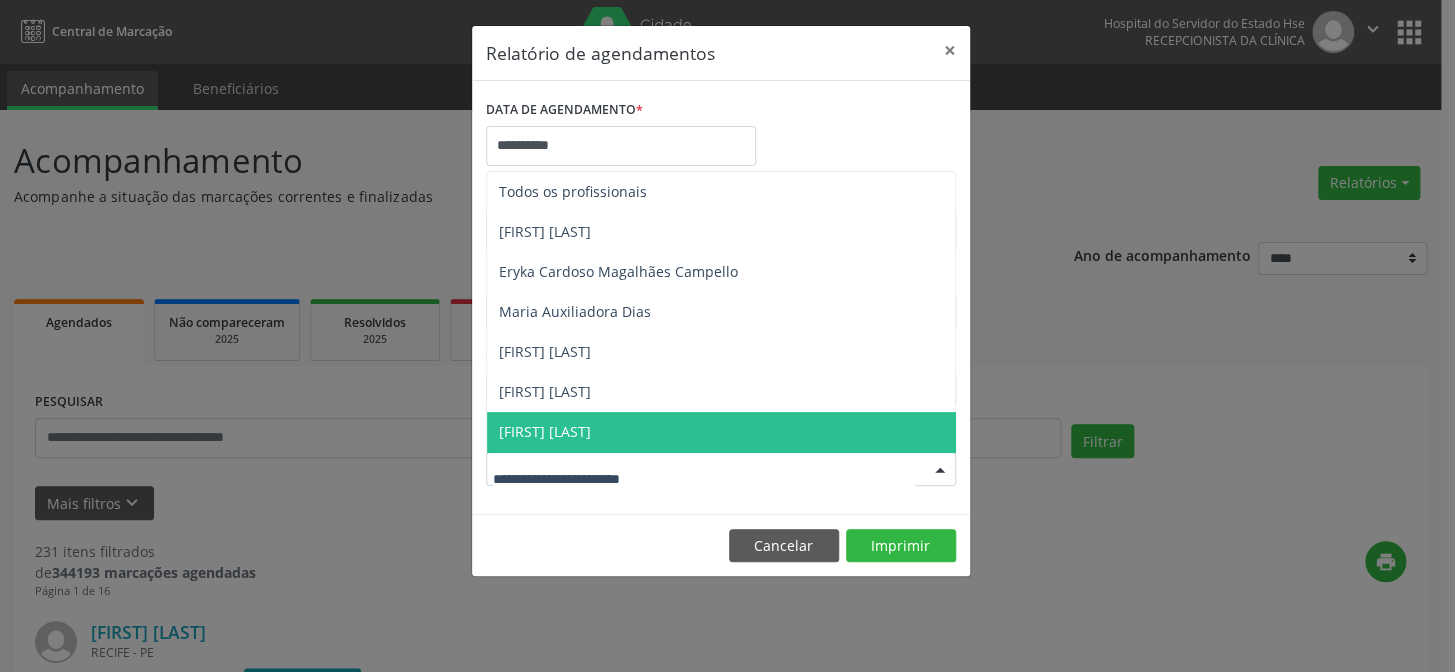 click on "[FIRST] Vilela" at bounding box center (721, 432) 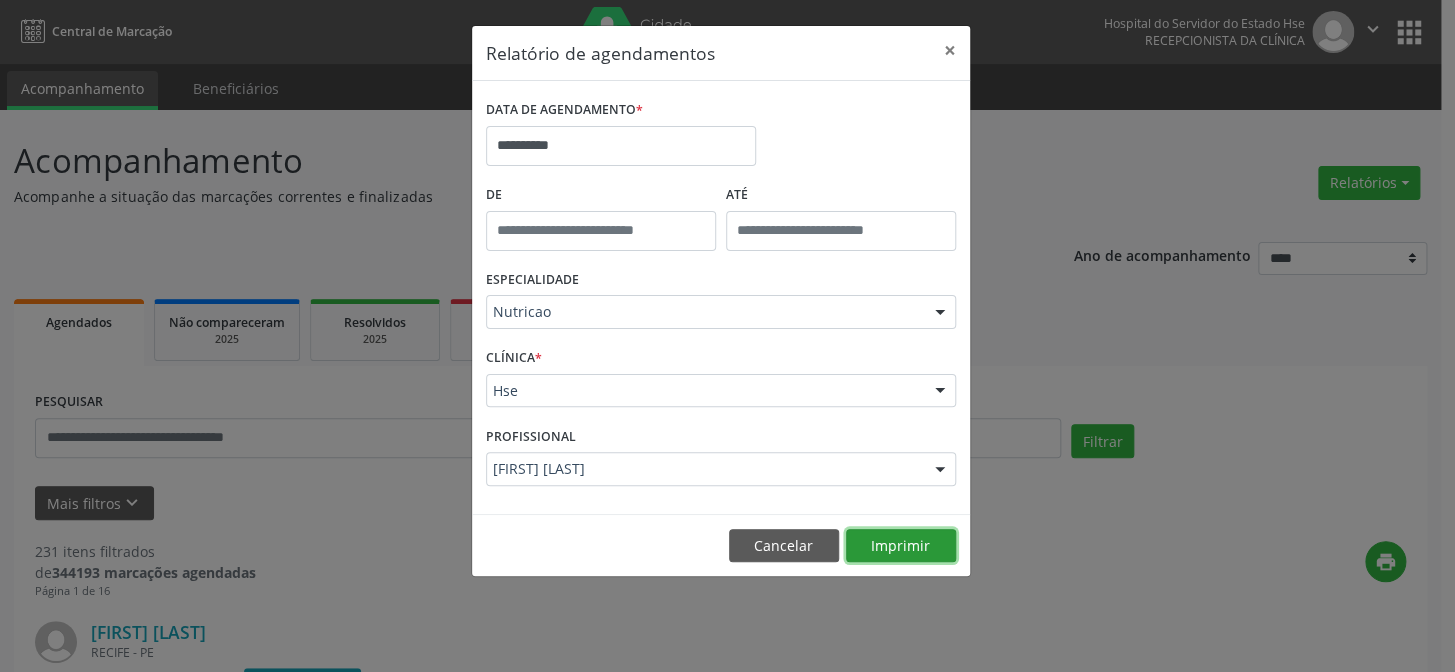 click on "Imprimir" at bounding box center (901, 546) 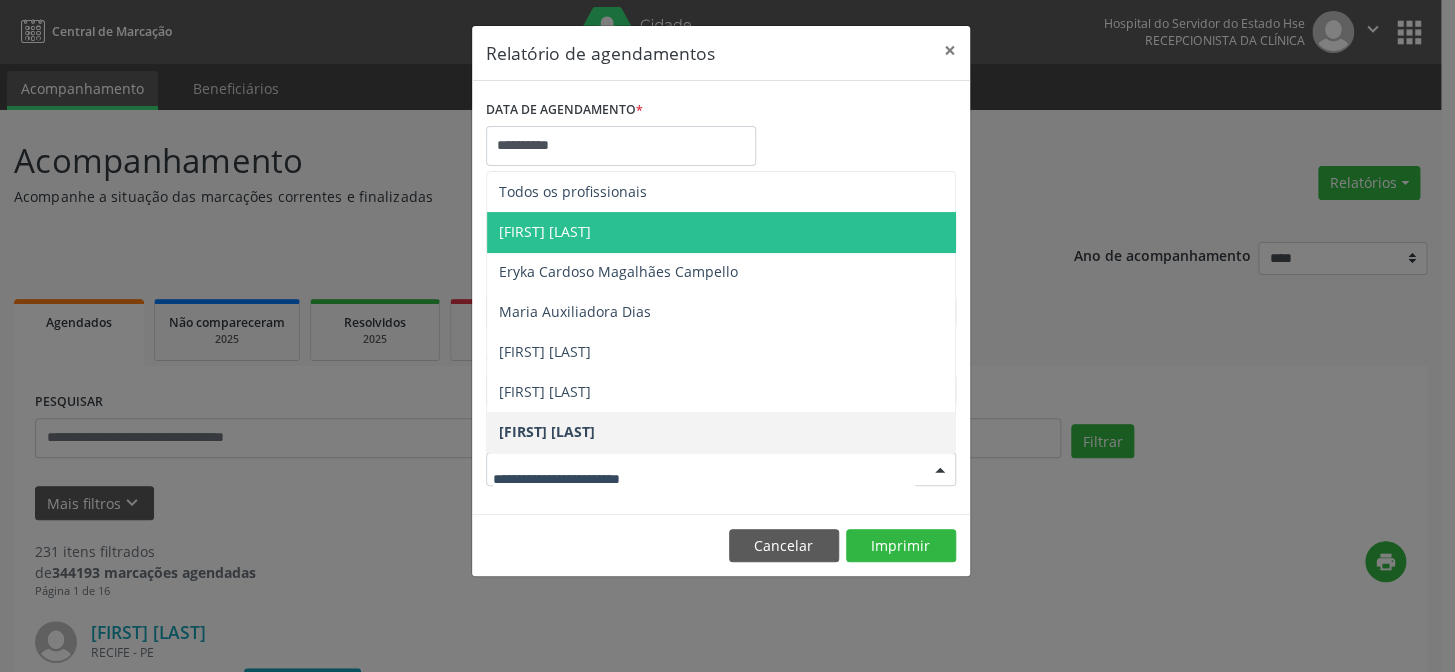 click on "[FIRST] Vieira" at bounding box center [721, 232] 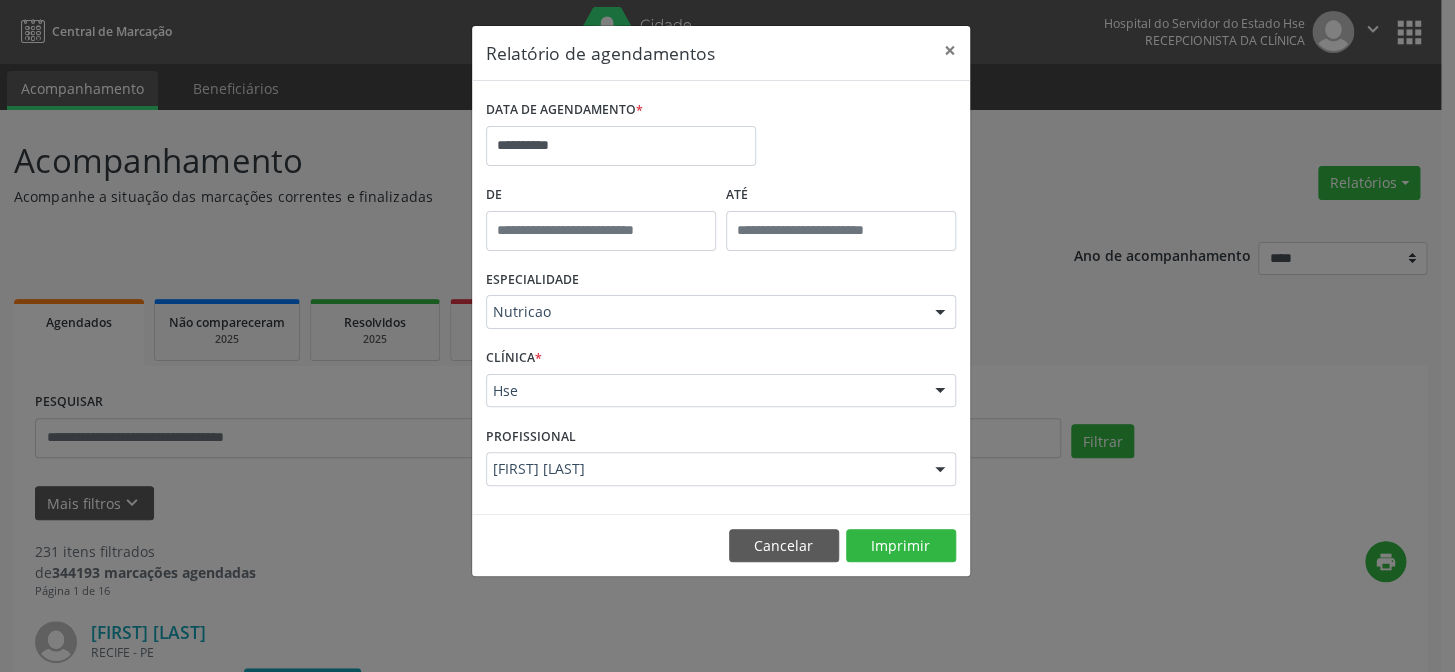 click on "Cancelar Imprimir" at bounding box center (721, 545) 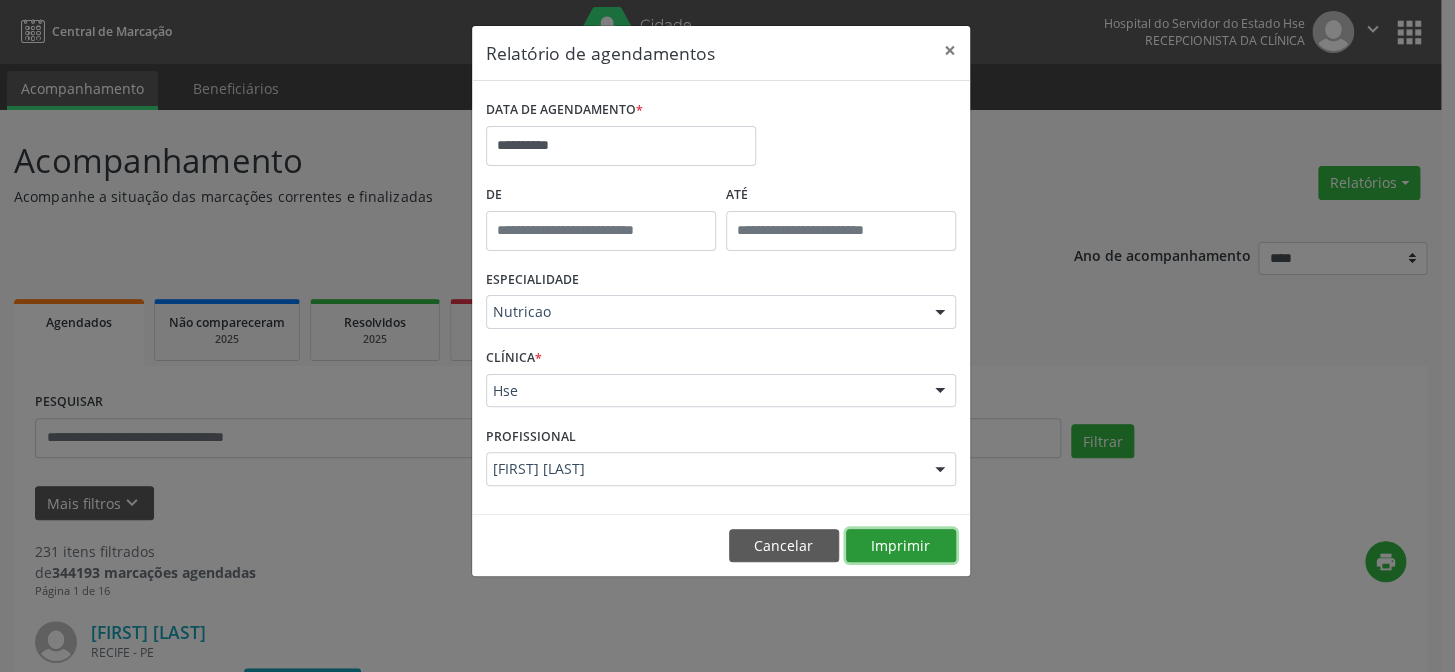 click on "Imprimir" at bounding box center [901, 546] 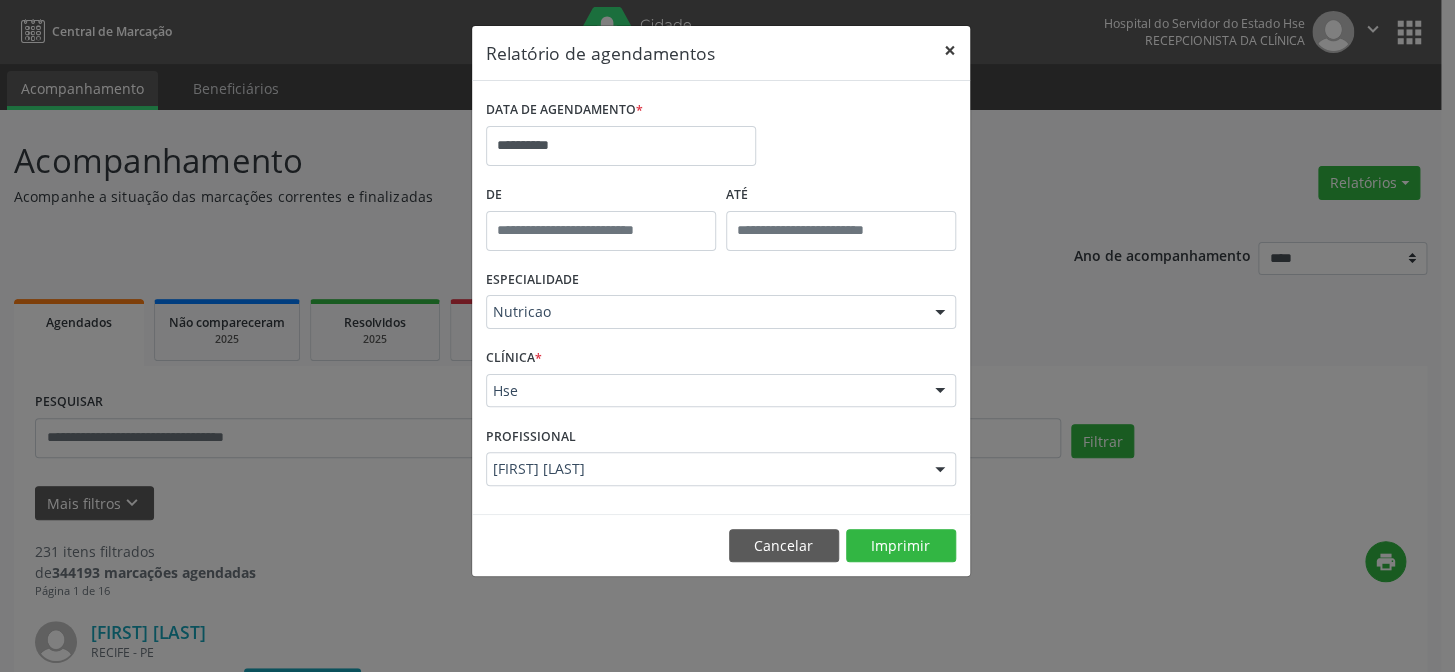 click on "×" at bounding box center (950, 50) 